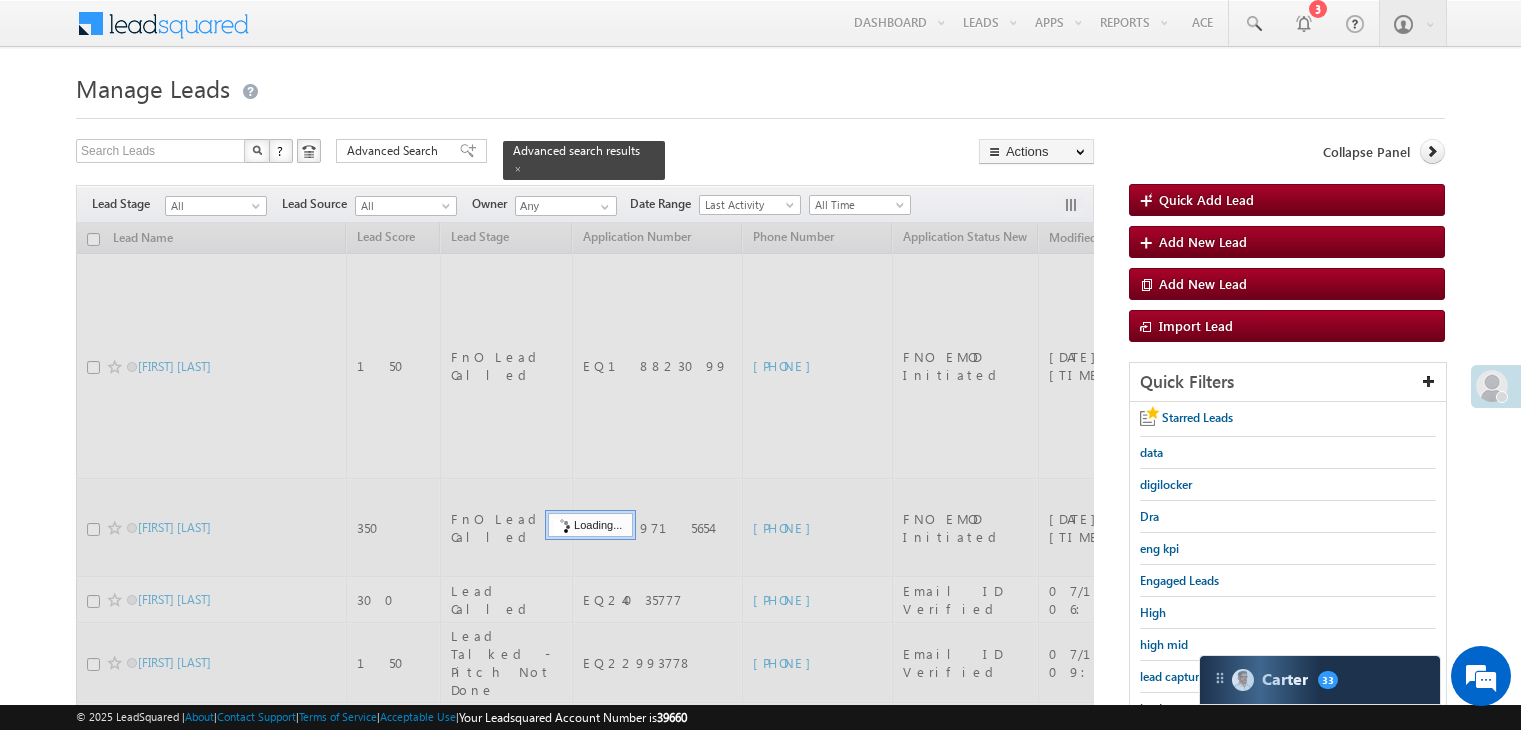 scroll, scrollTop: 363, scrollLeft: 0, axis: vertical 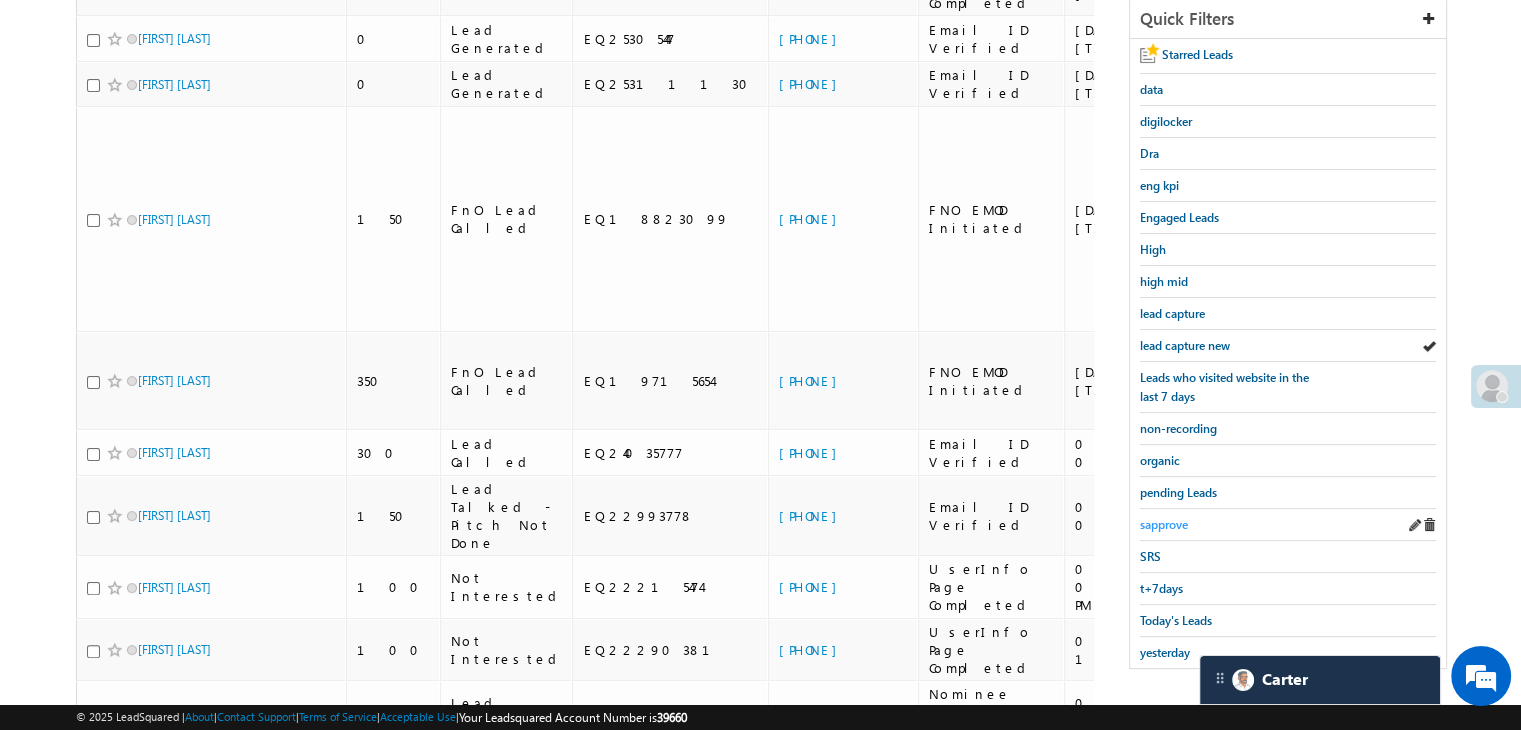 click on "sapprove" at bounding box center [1164, 524] 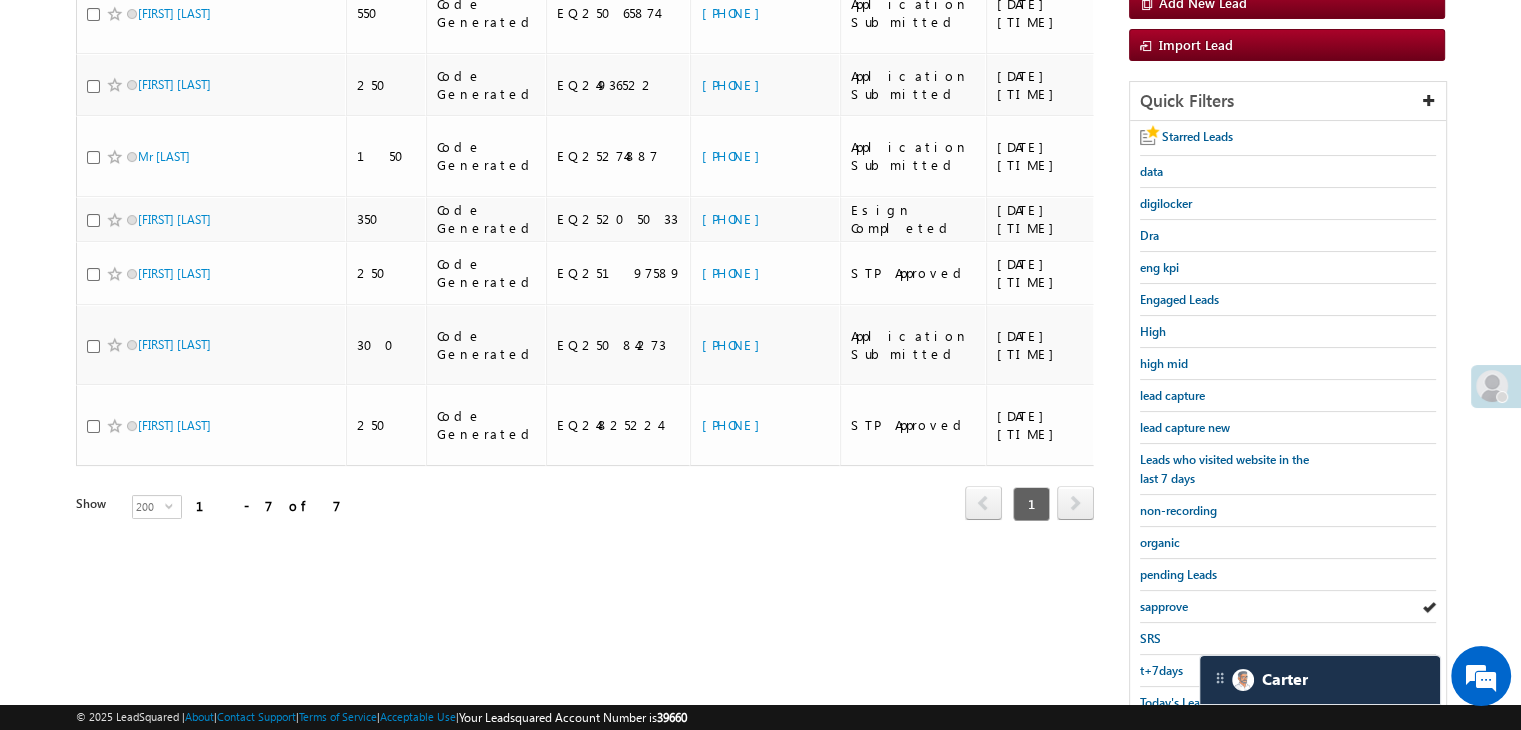 scroll, scrollTop: 163, scrollLeft: 0, axis: vertical 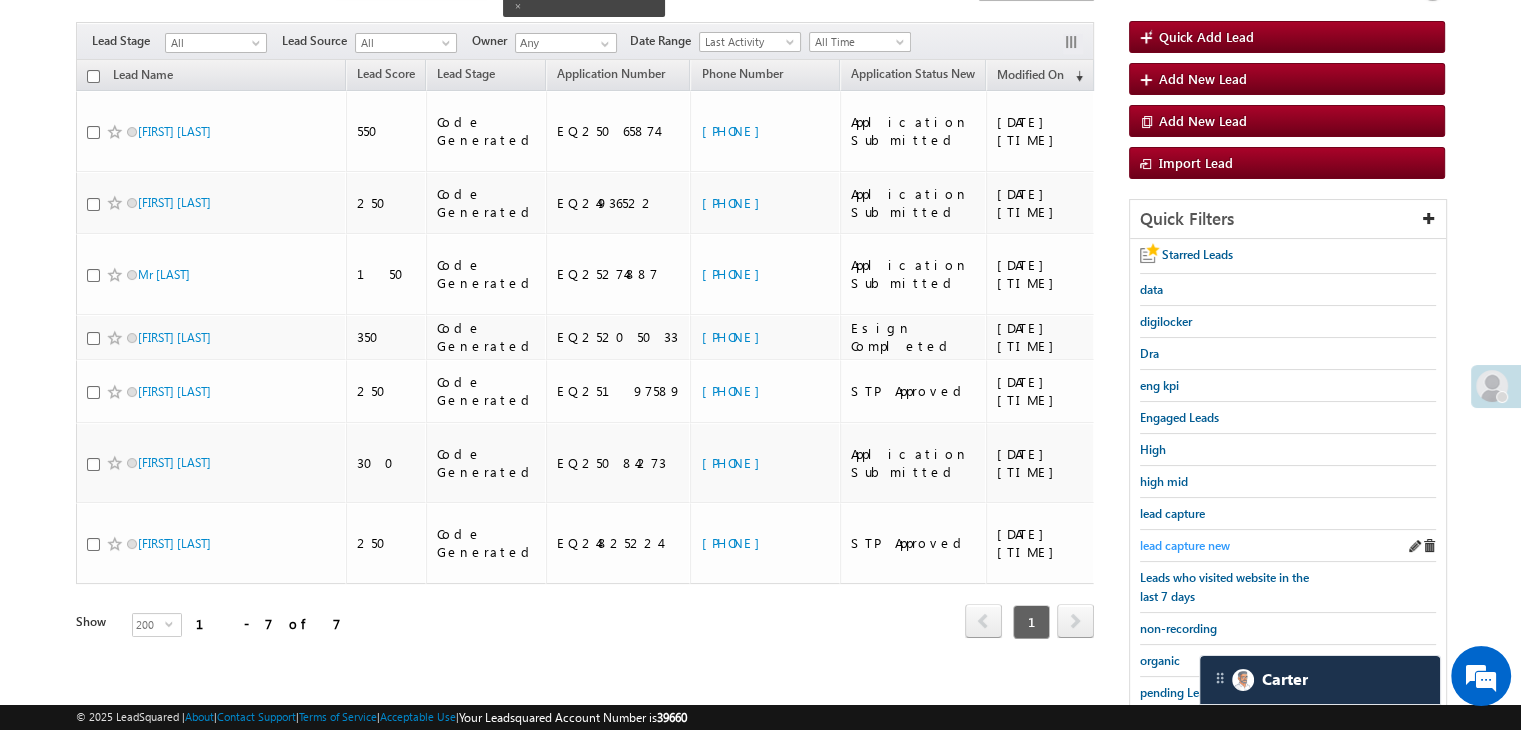 click on "lead capture new" at bounding box center (1185, 545) 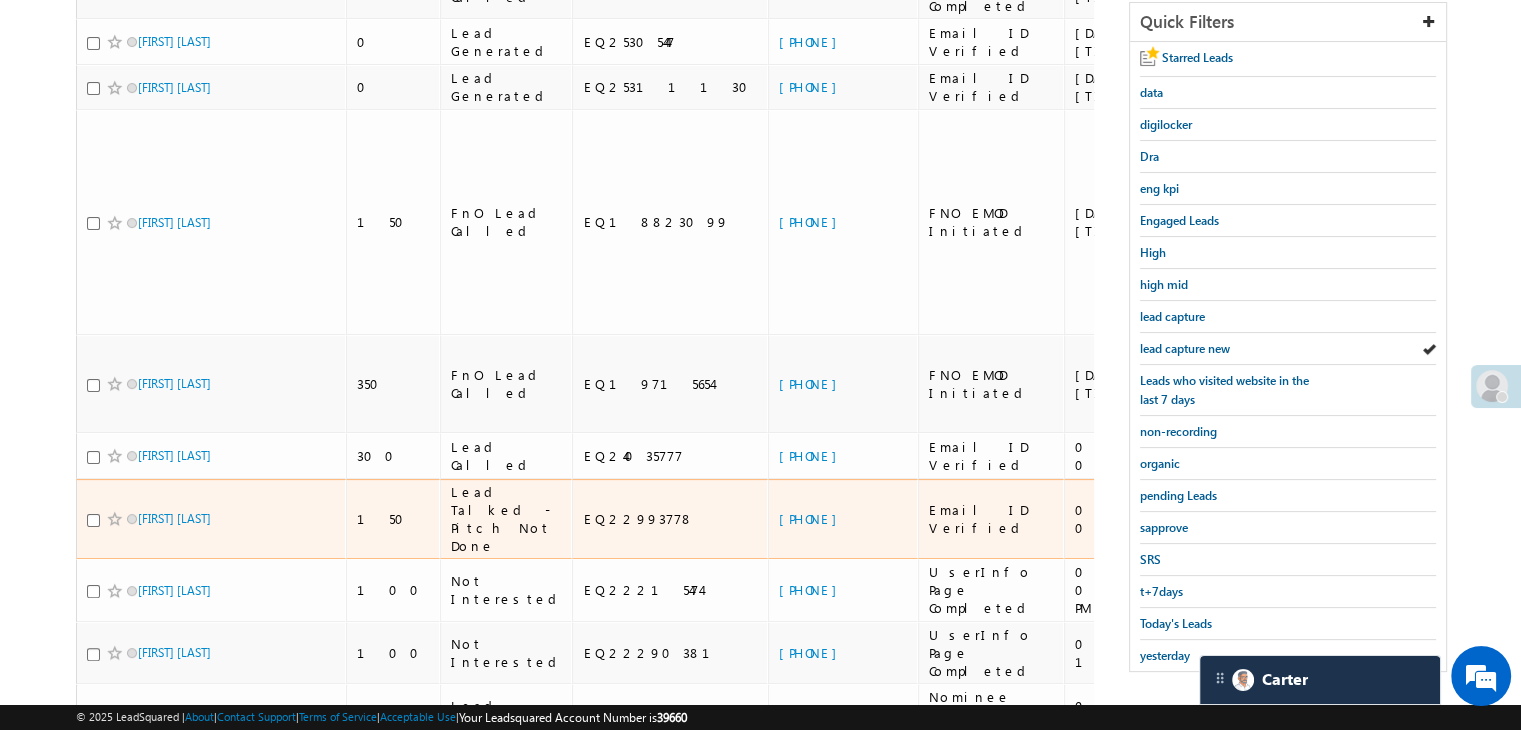 scroll, scrollTop: 363, scrollLeft: 0, axis: vertical 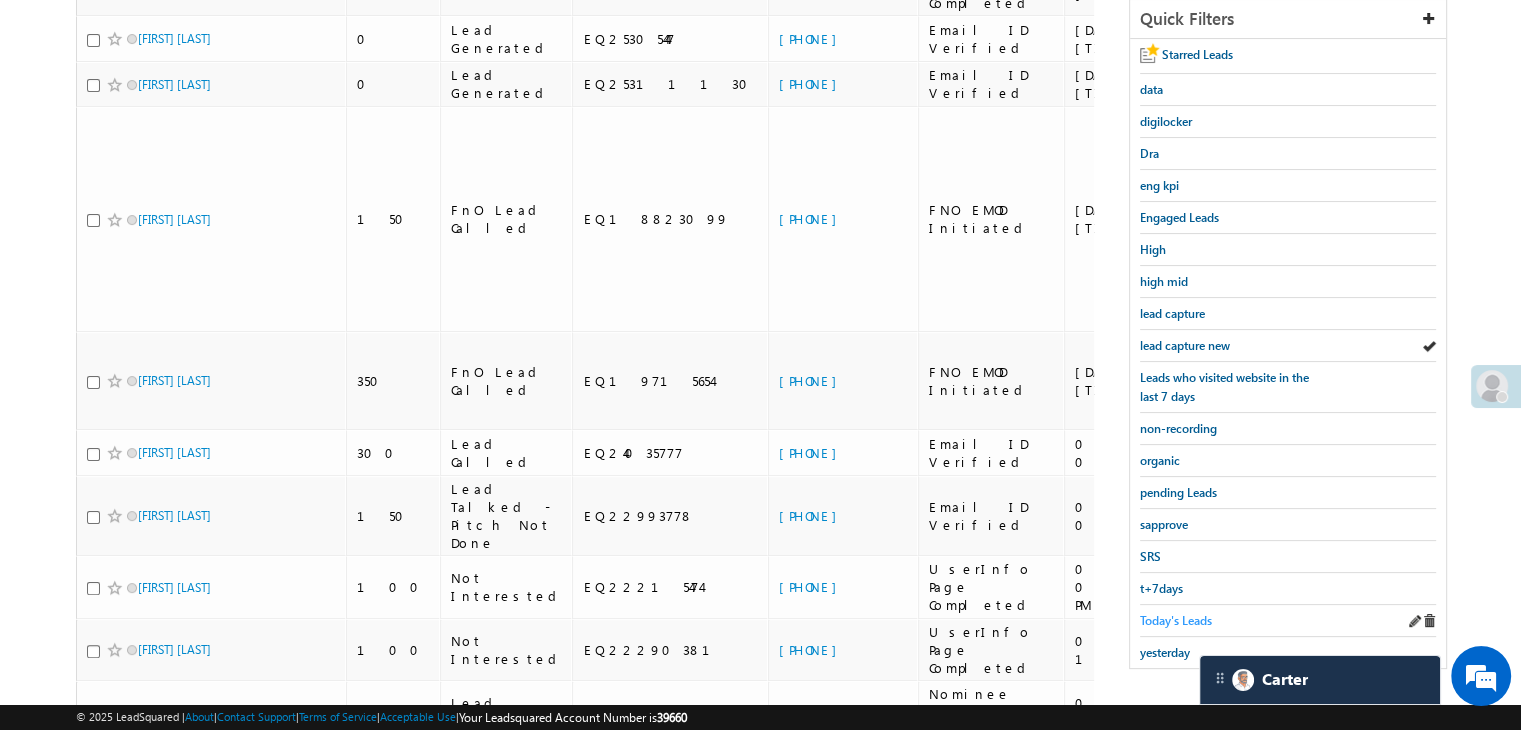 click on "Today's Leads" at bounding box center [1176, 620] 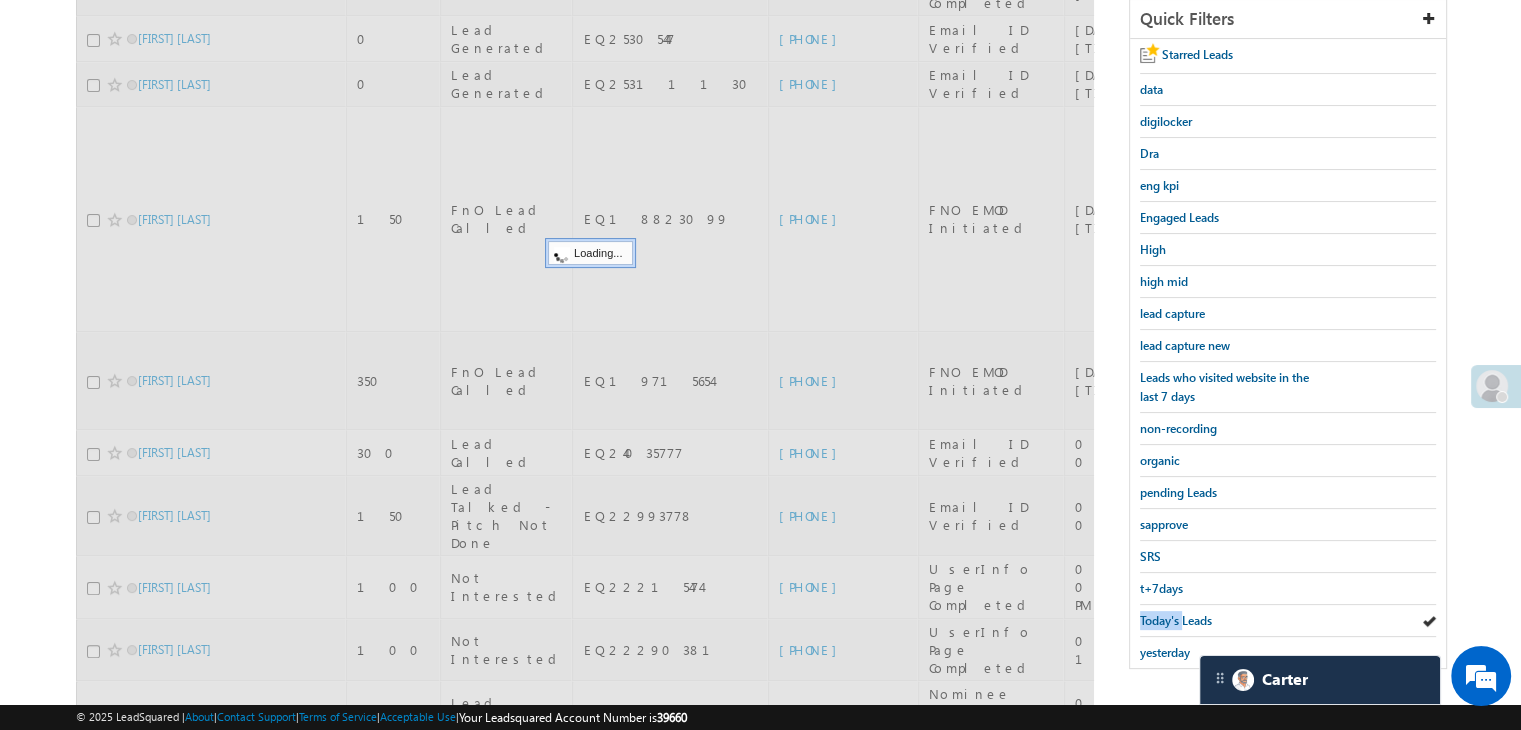 click on "Today's Leads" at bounding box center (1176, 620) 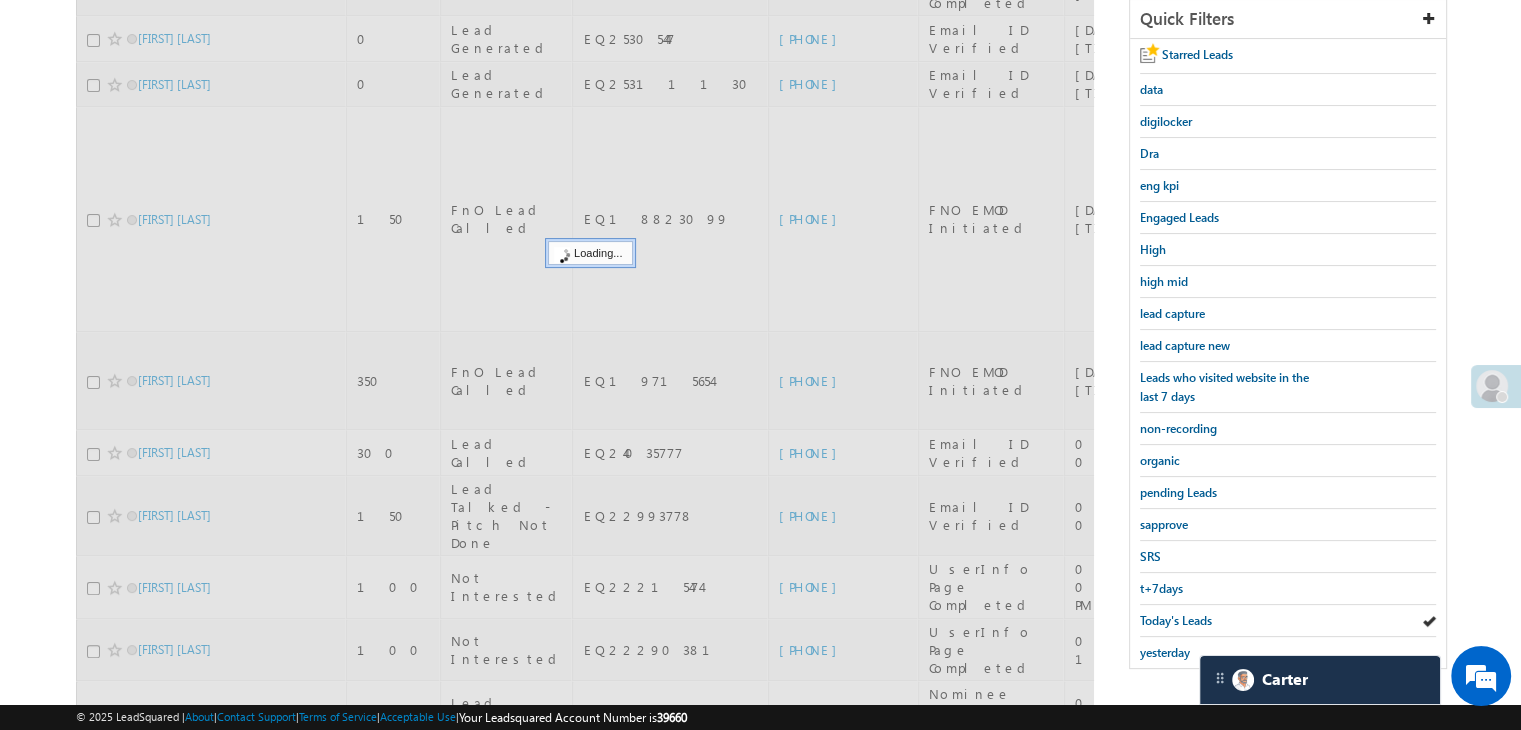 click on "Today's Leads" at bounding box center [1176, 620] 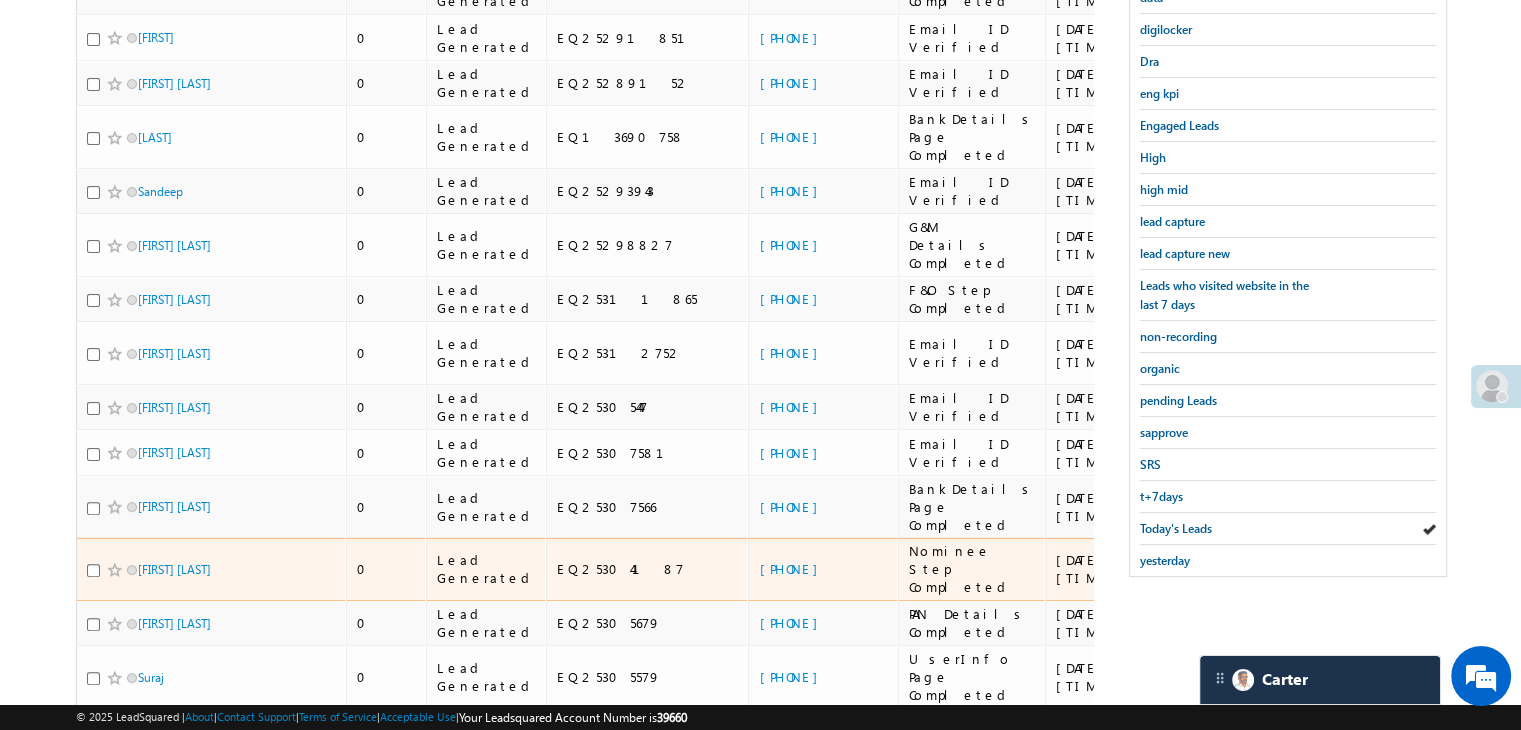 scroll, scrollTop: 279, scrollLeft: 0, axis: vertical 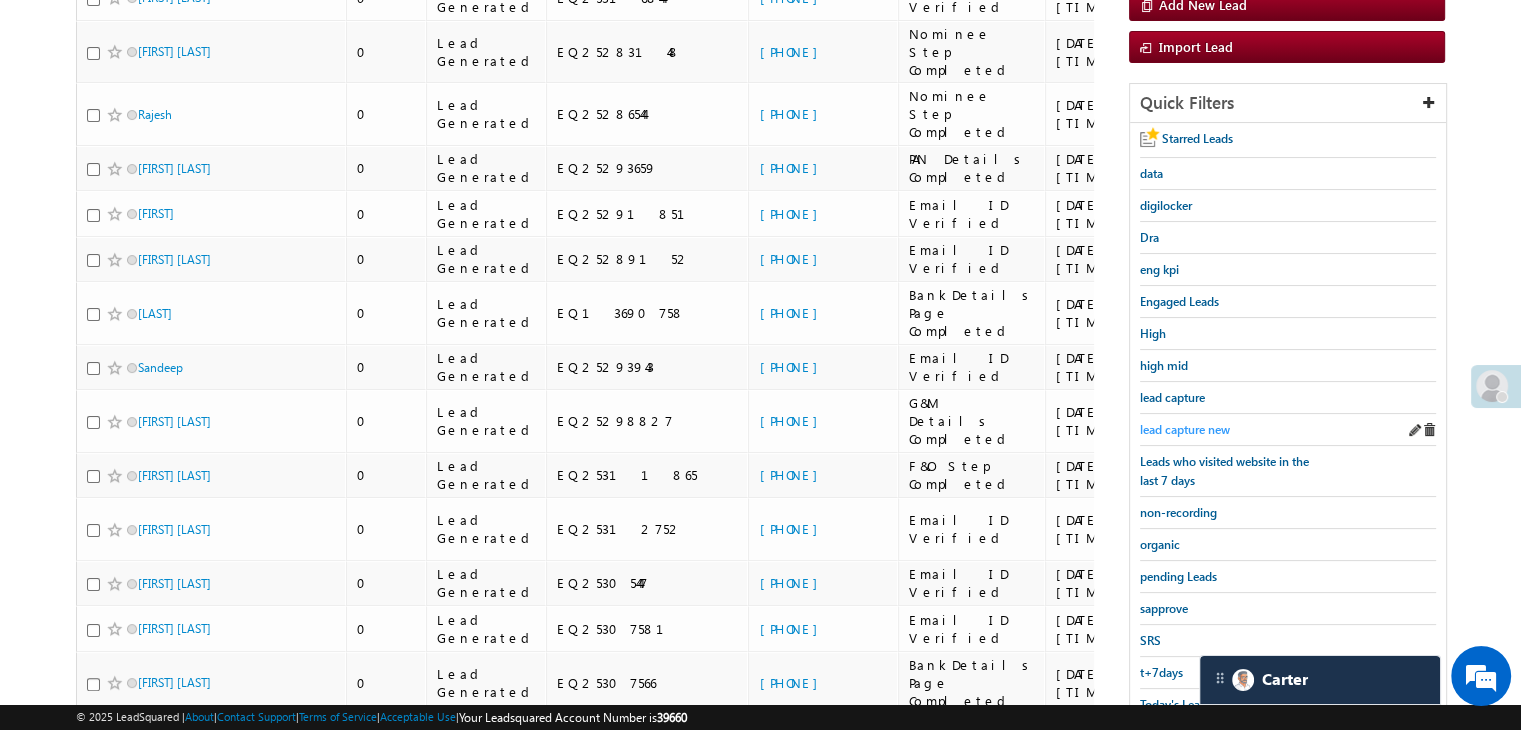 click on "lead capture new" at bounding box center (1185, 429) 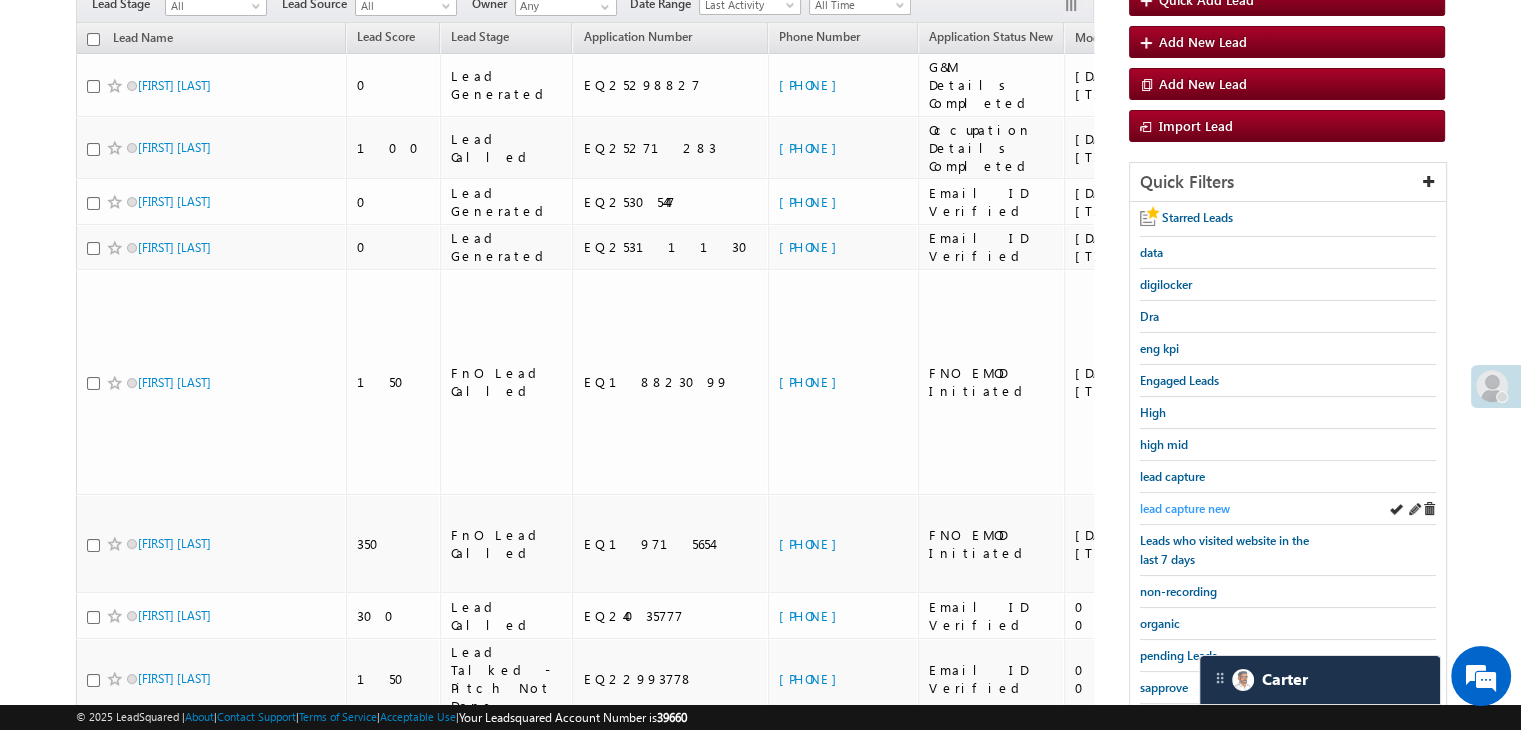 scroll, scrollTop: 179, scrollLeft: 0, axis: vertical 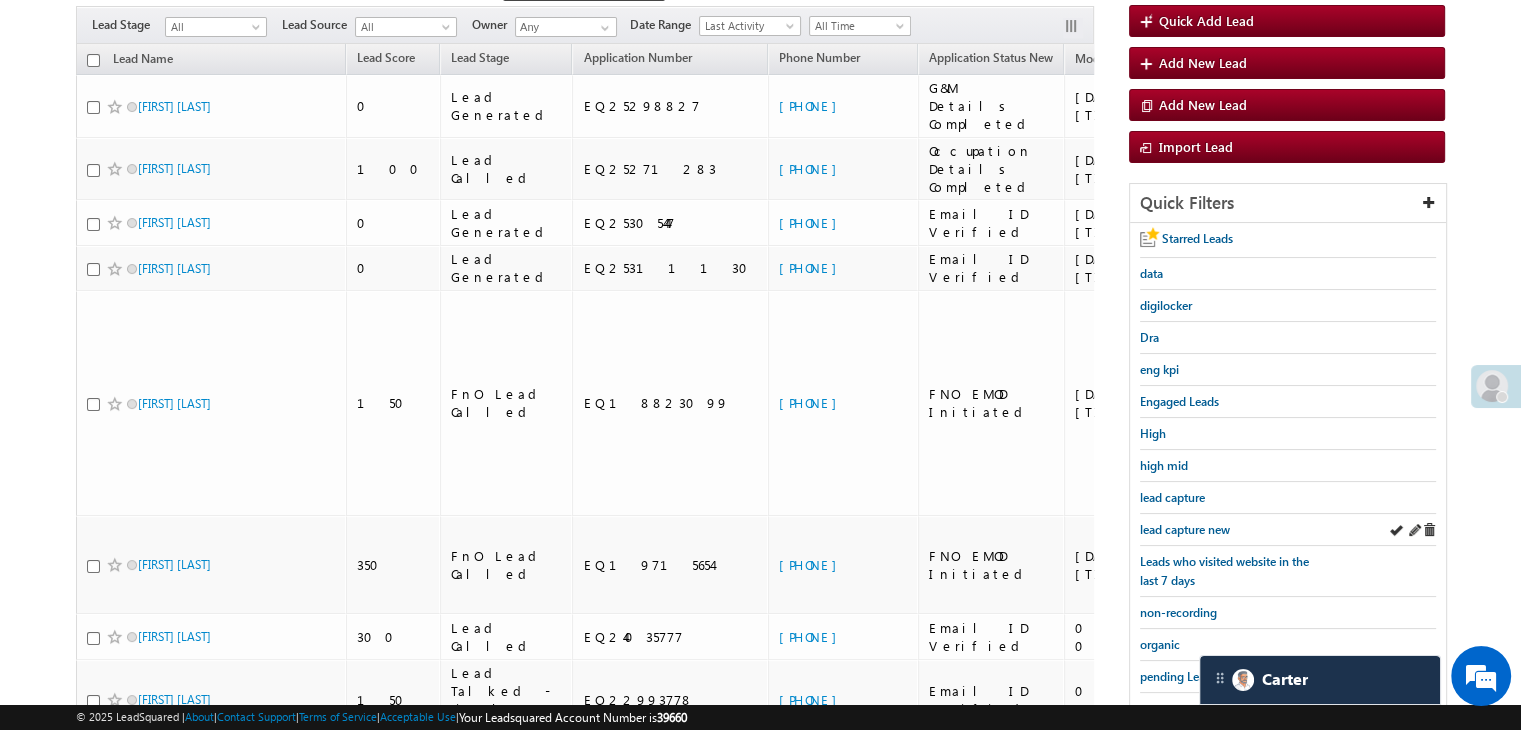 click on "lead capture new" at bounding box center (1288, 530) 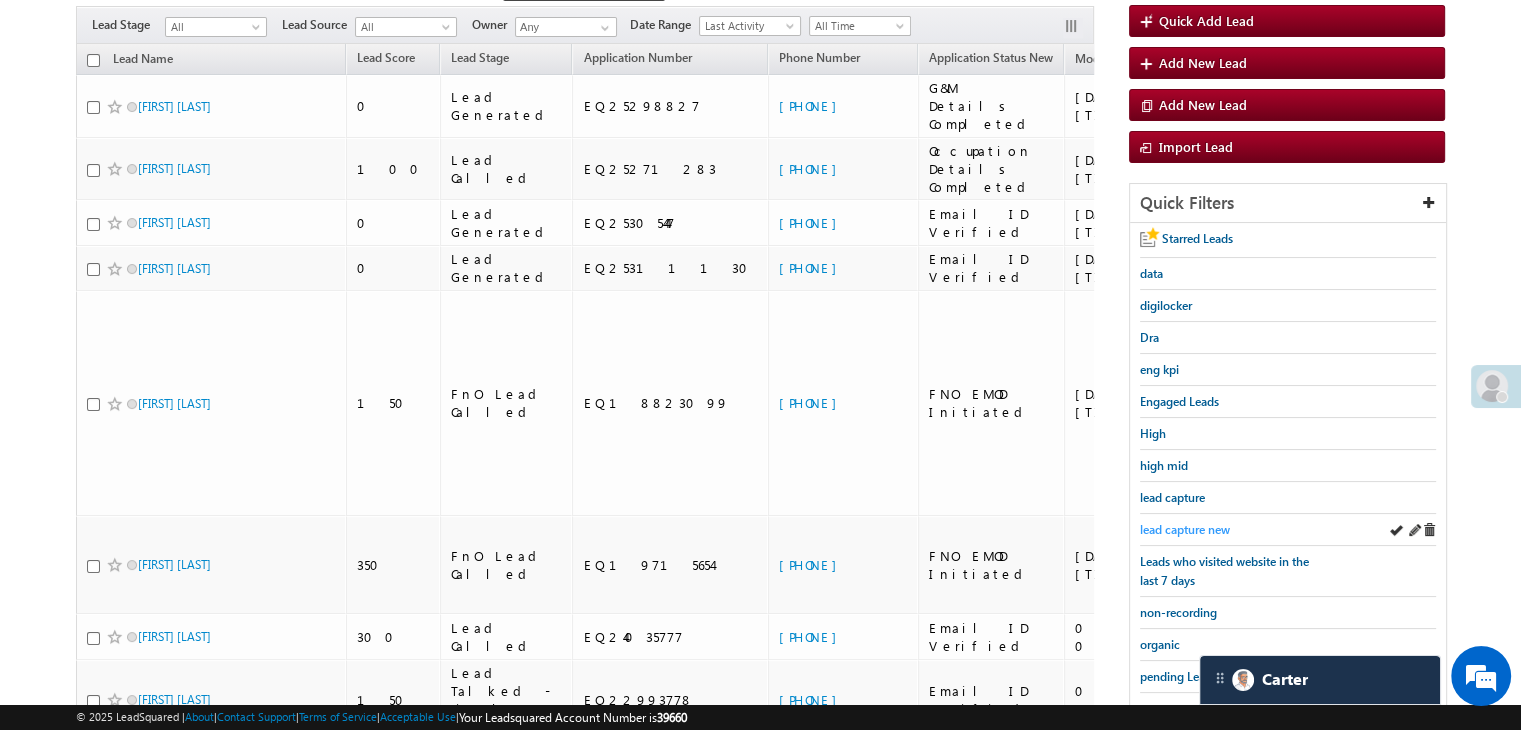 click on "lead capture new" at bounding box center [1185, 529] 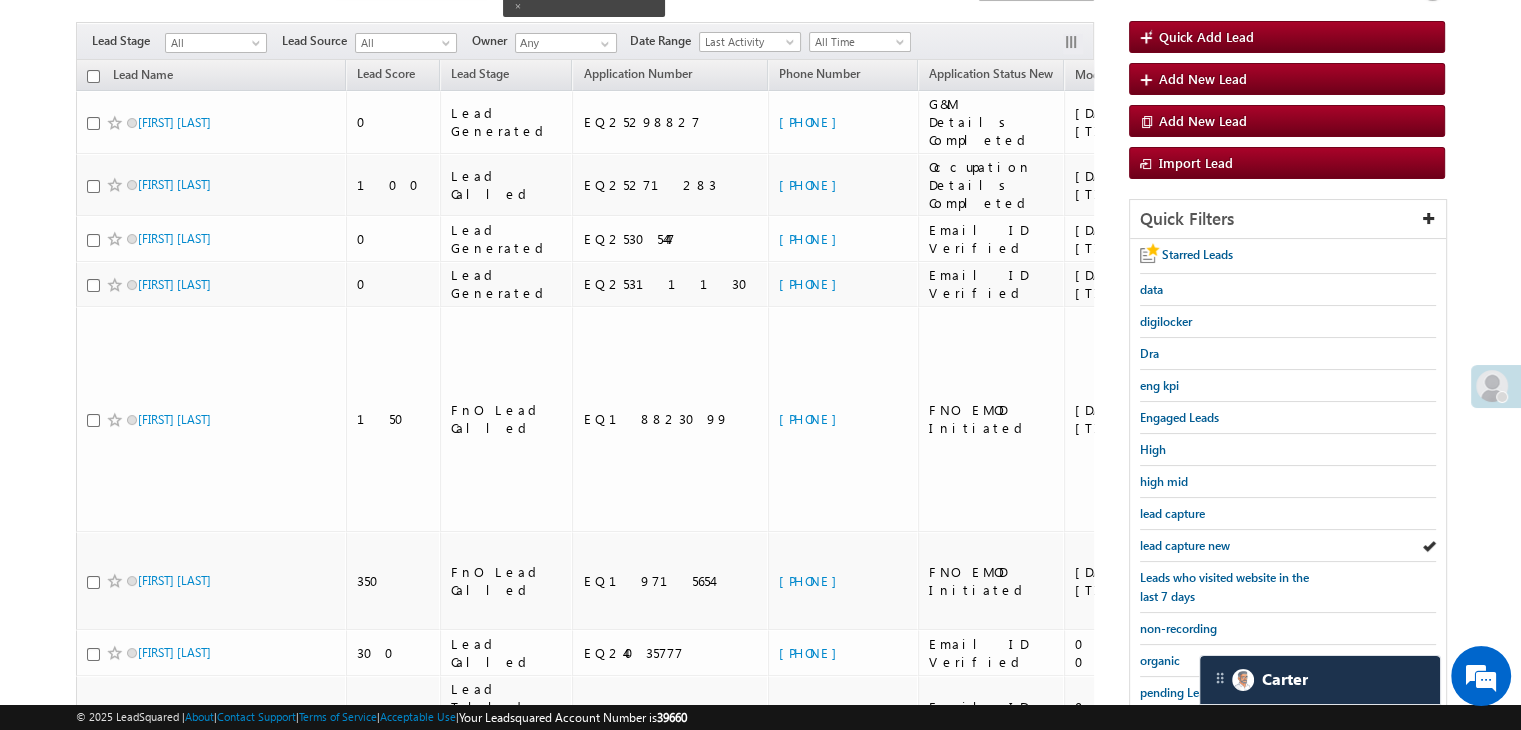 scroll, scrollTop: 363, scrollLeft: 0, axis: vertical 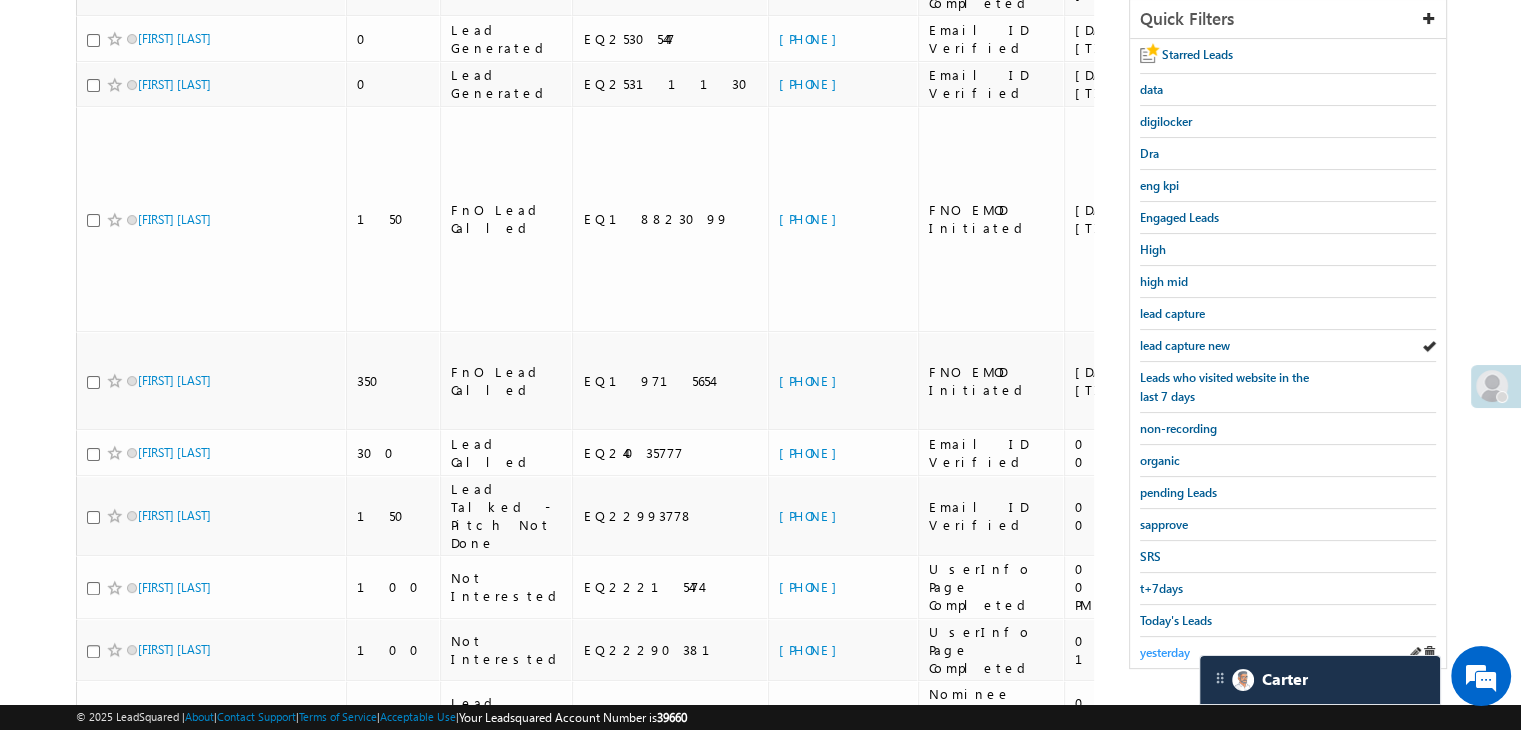 click on "yesterday" at bounding box center [1165, 652] 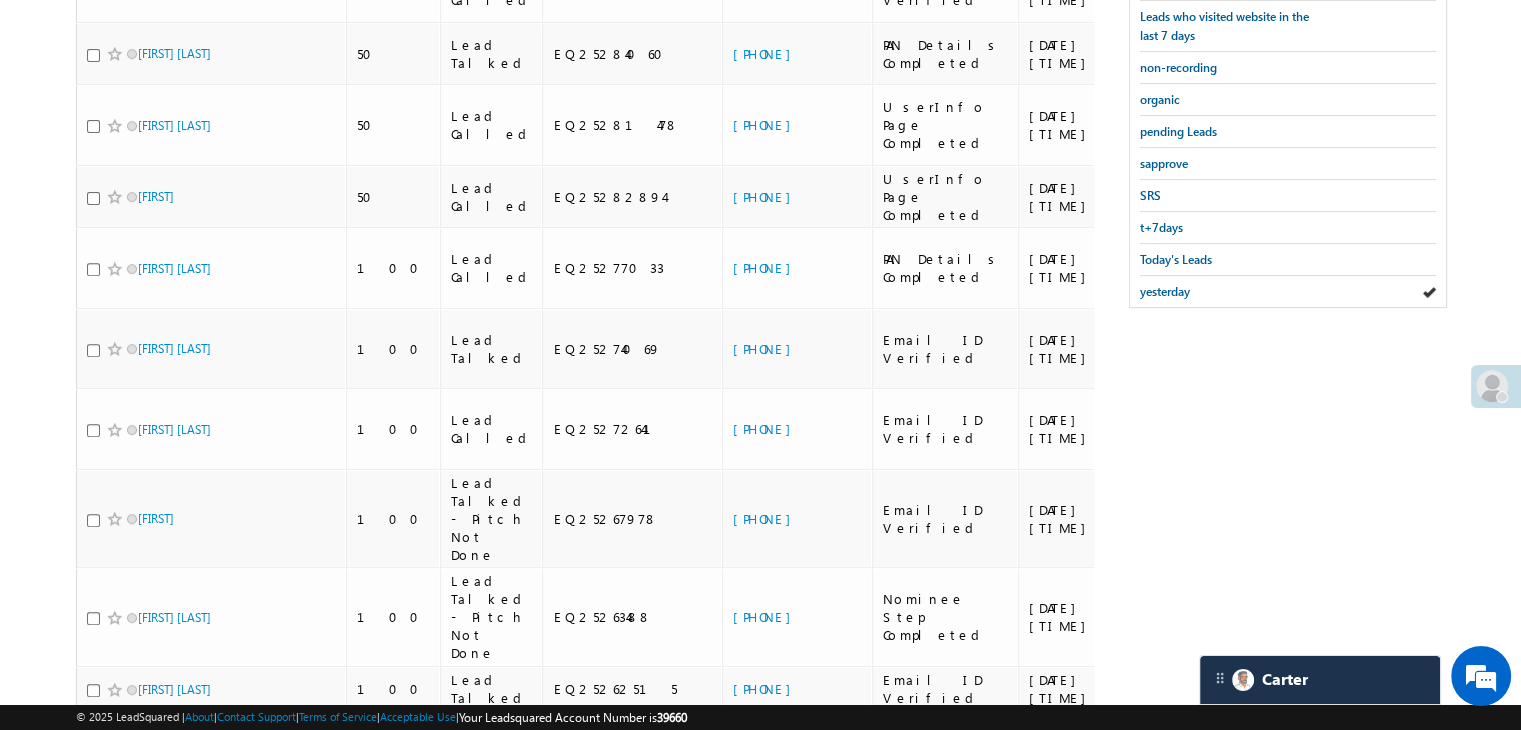 scroll, scrollTop: 441, scrollLeft: 0, axis: vertical 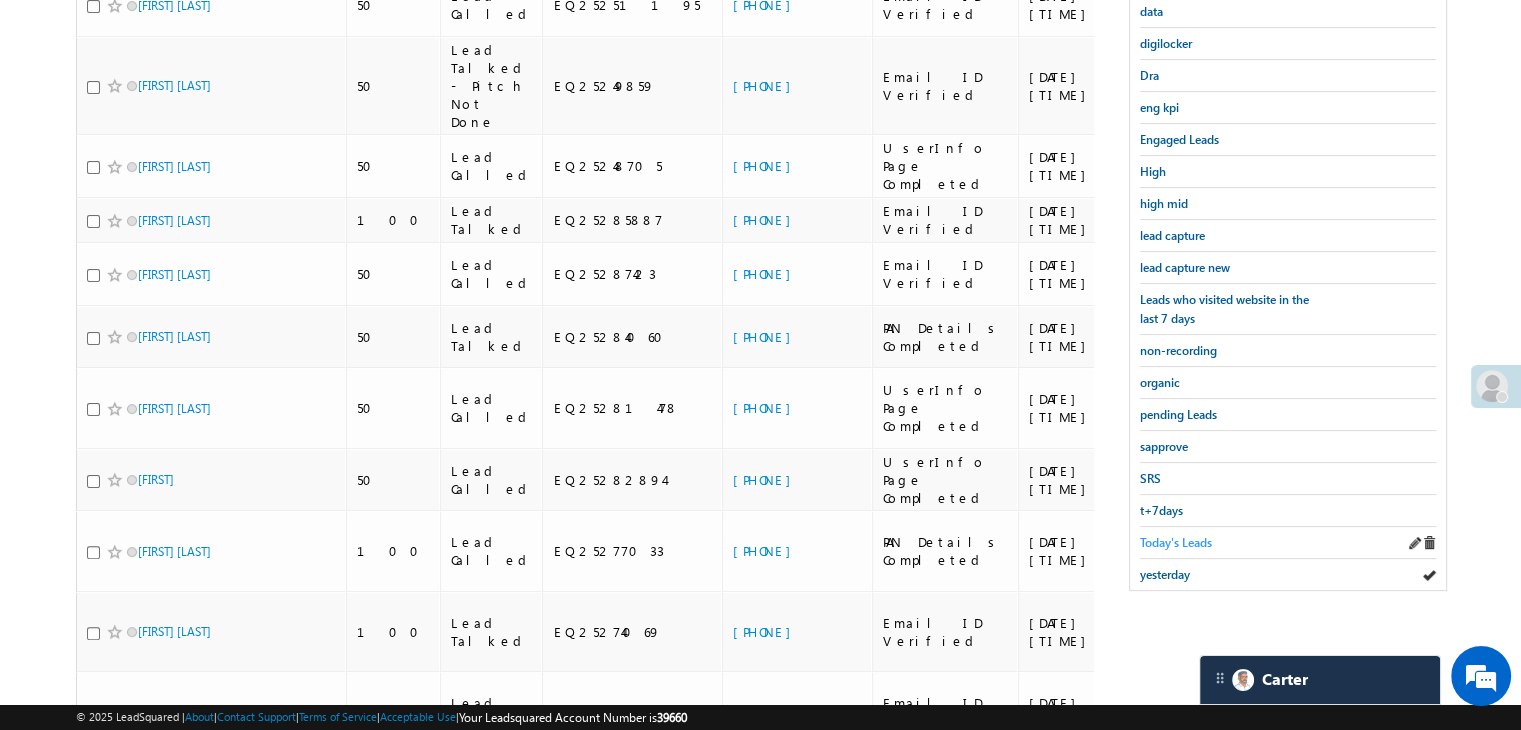 click on "Today's Leads" at bounding box center (1176, 542) 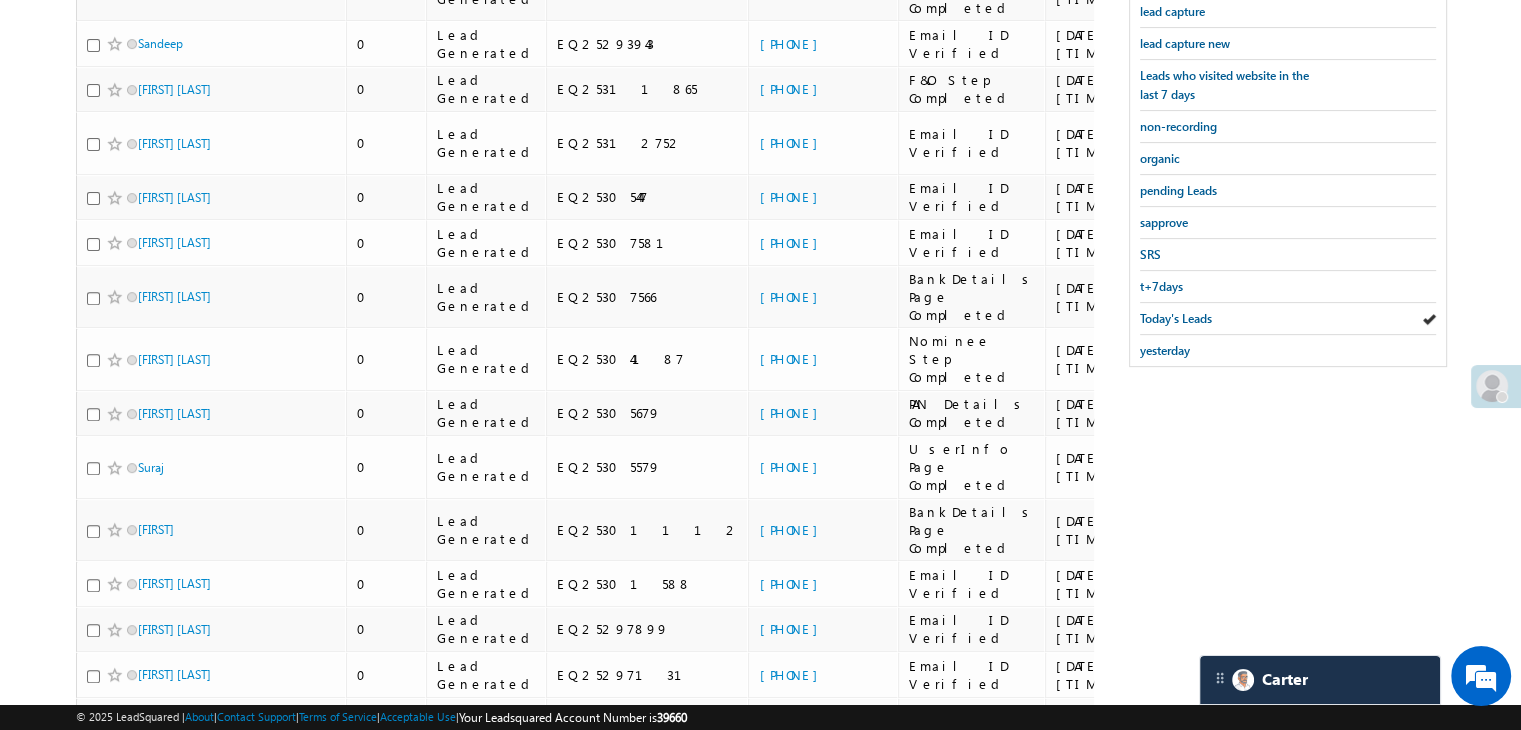 scroll, scrollTop: 679, scrollLeft: 0, axis: vertical 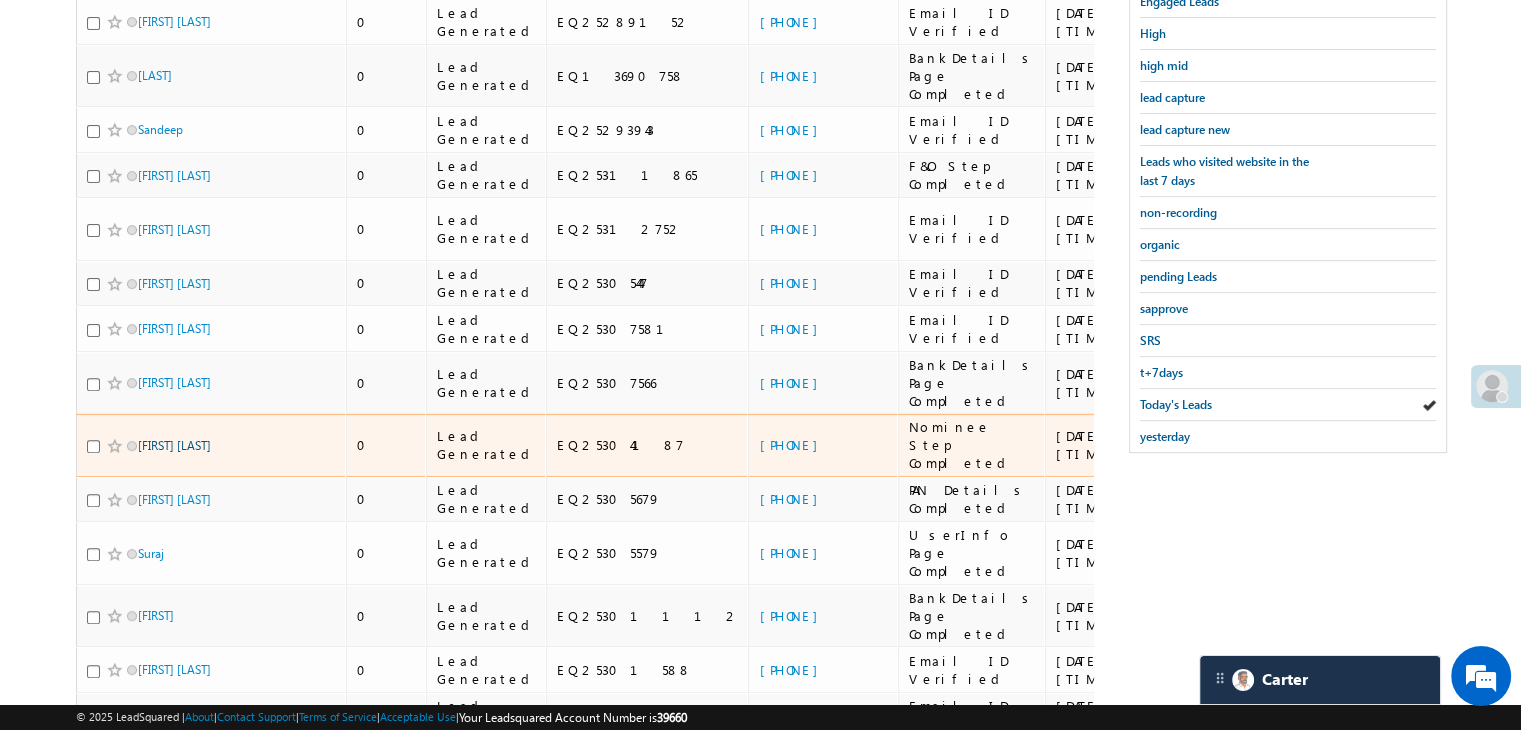 drag, startPoint x: 144, startPoint y: 210, endPoint x: 144, endPoint y: 313, distance: 103 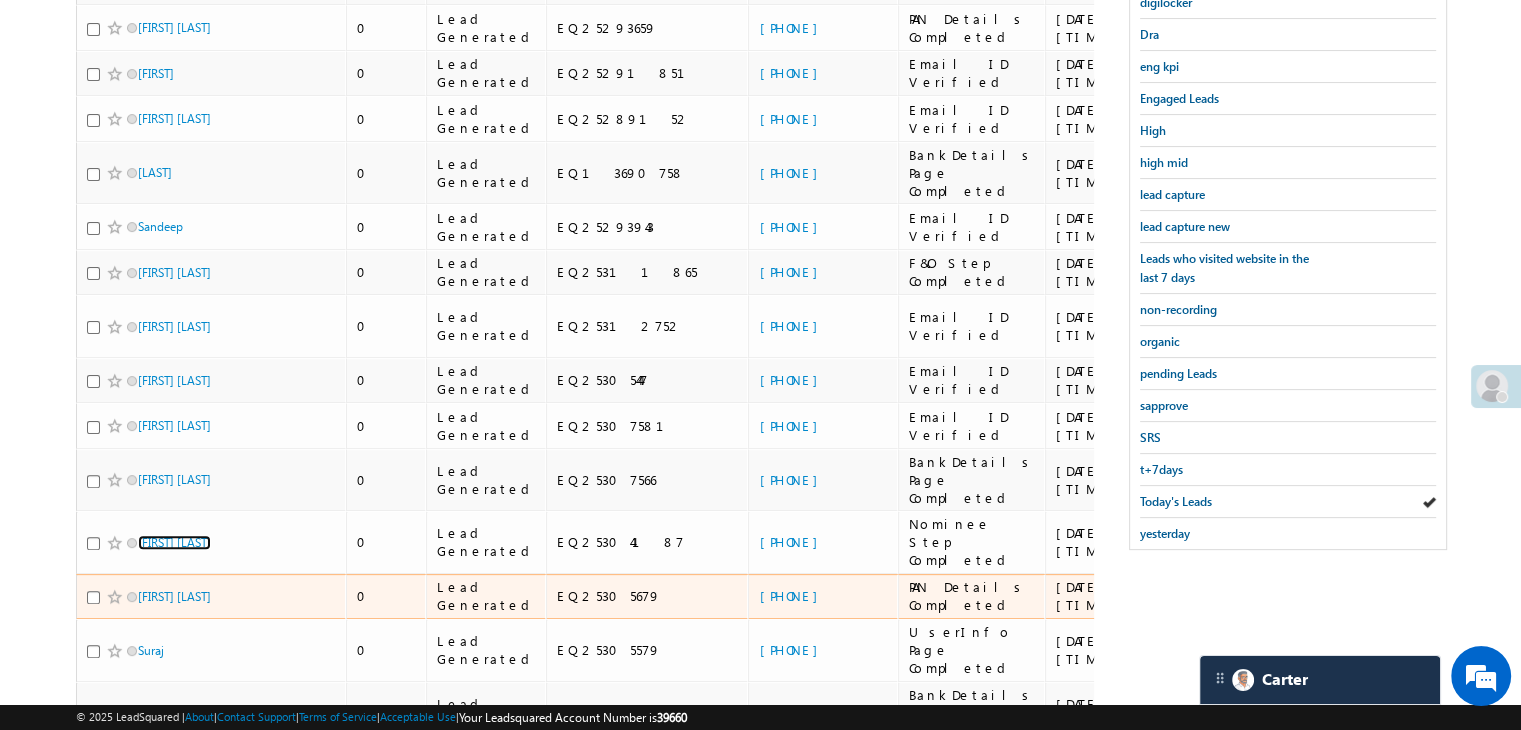 scroll, scrollTop: 379, scrollLeft: 0, axis: vertical 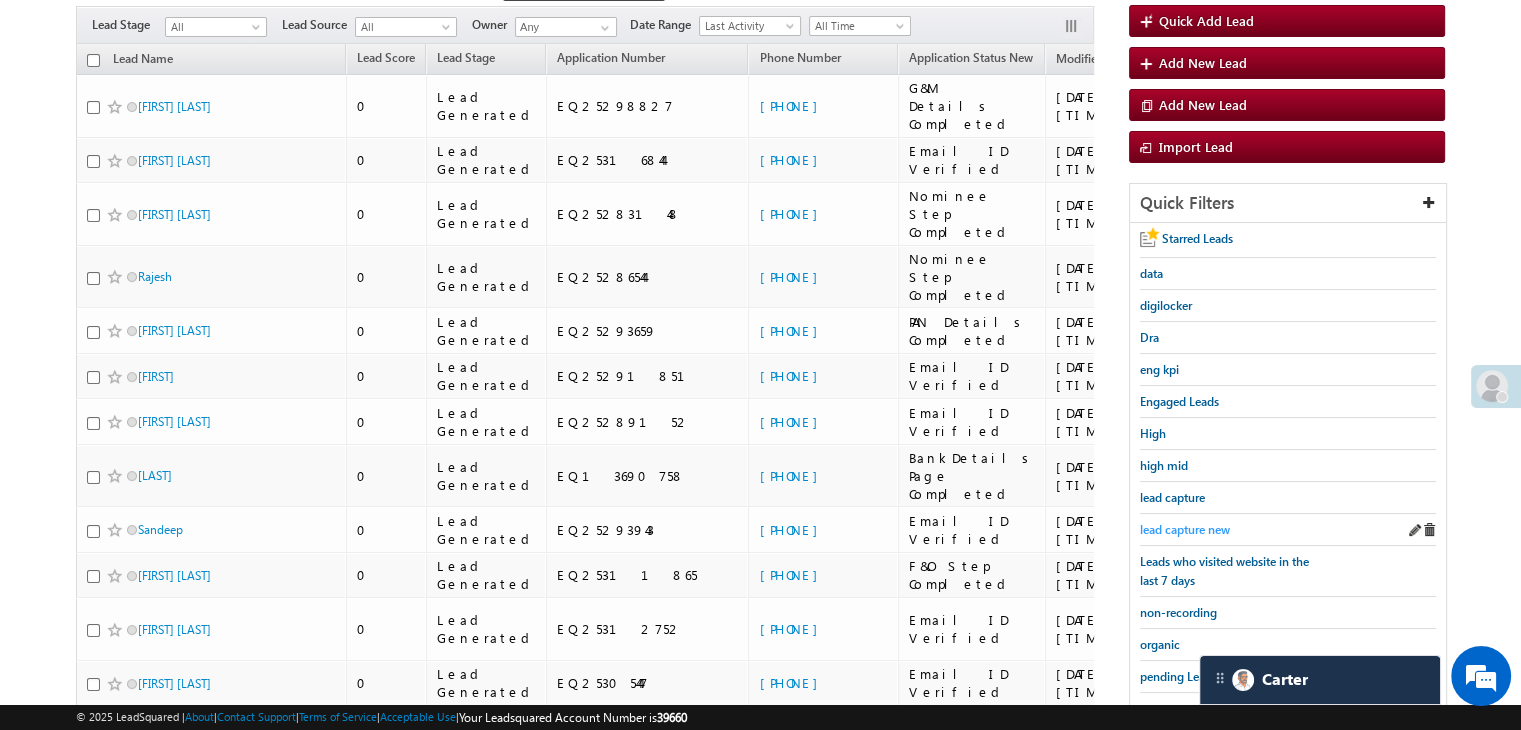 click on "lead capture new" at bounding box center (1185, 529) 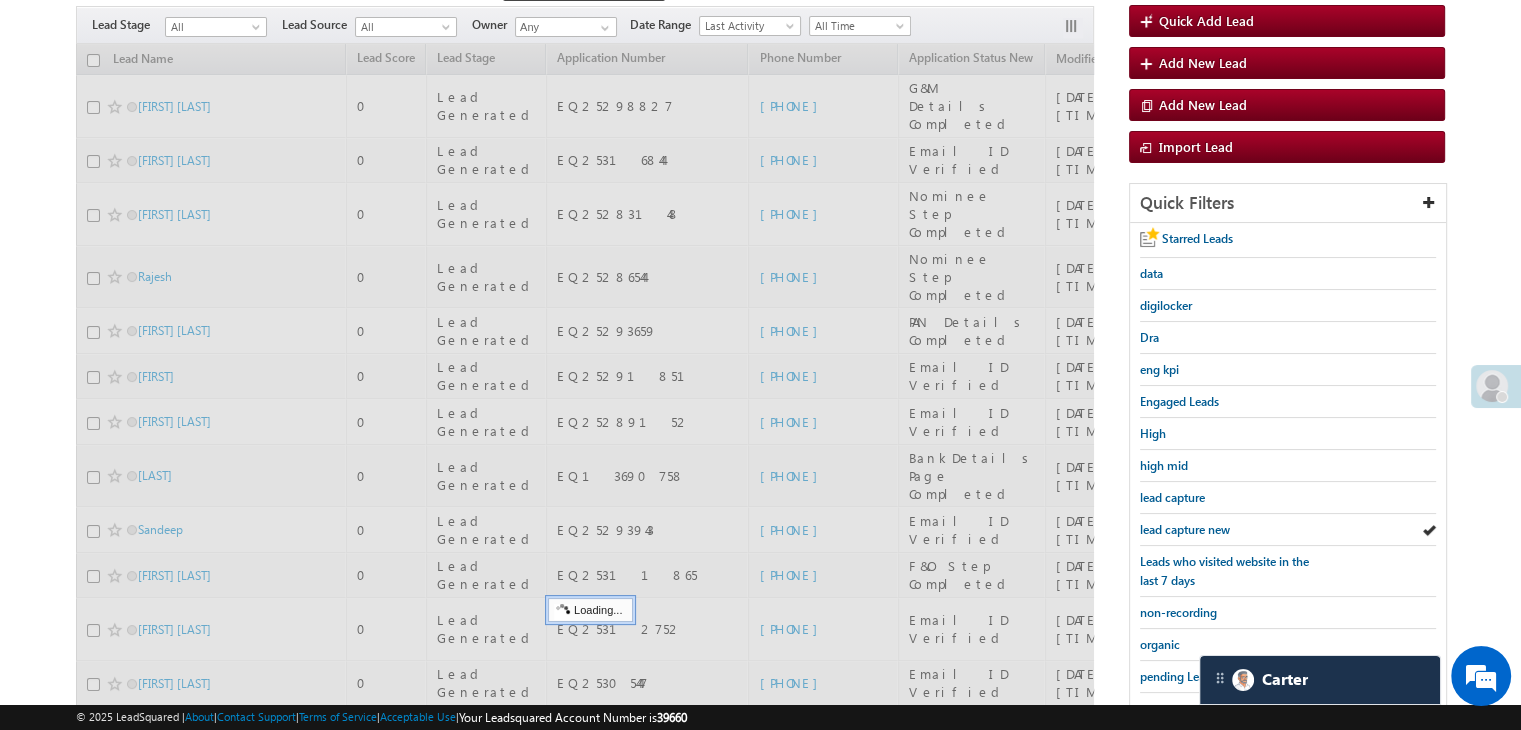 click on "lead capture new" at bounding box center (1185, 529) 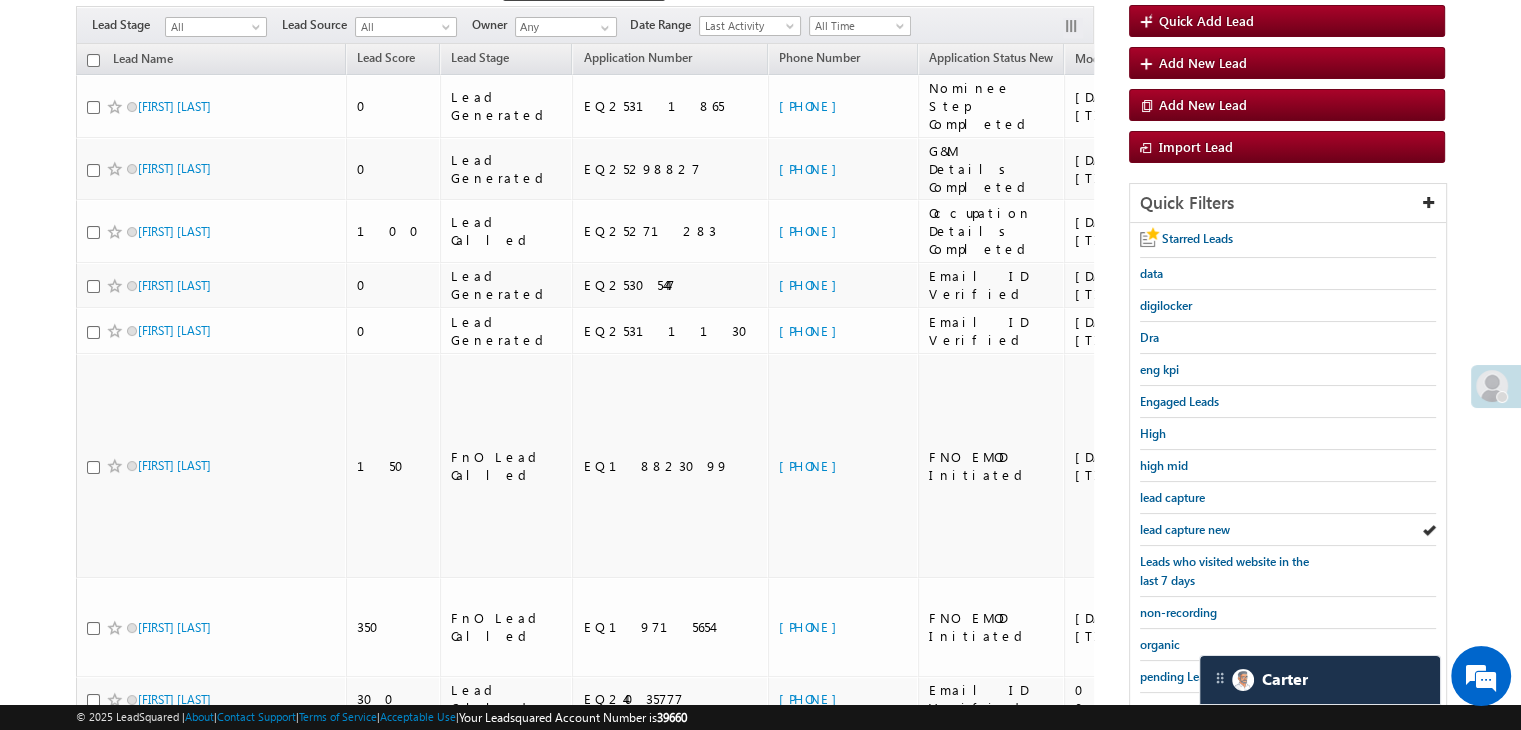 click on "lead capture new" at bounding box center [1185, 529] 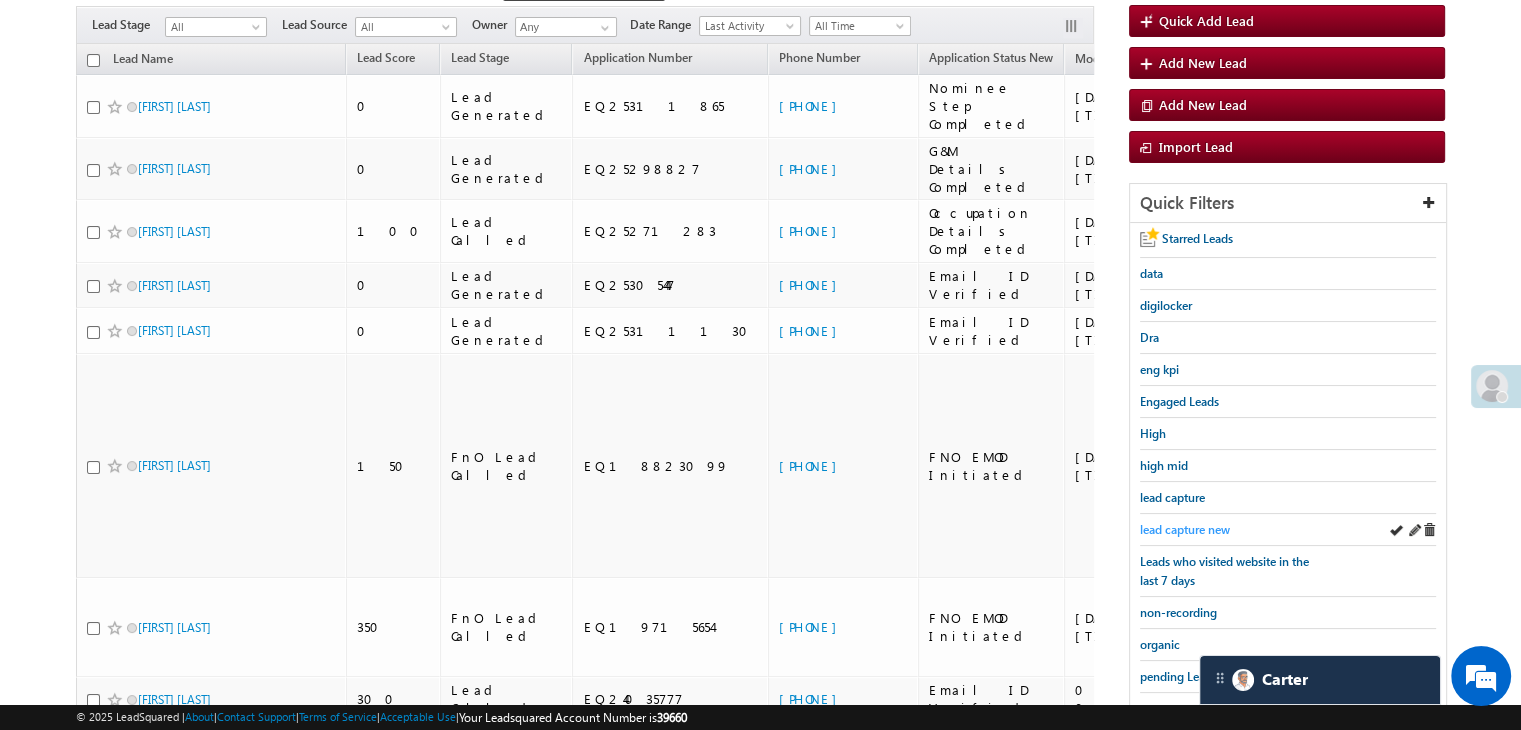 click on "lead capture new" at bounding box center [1185, 529] 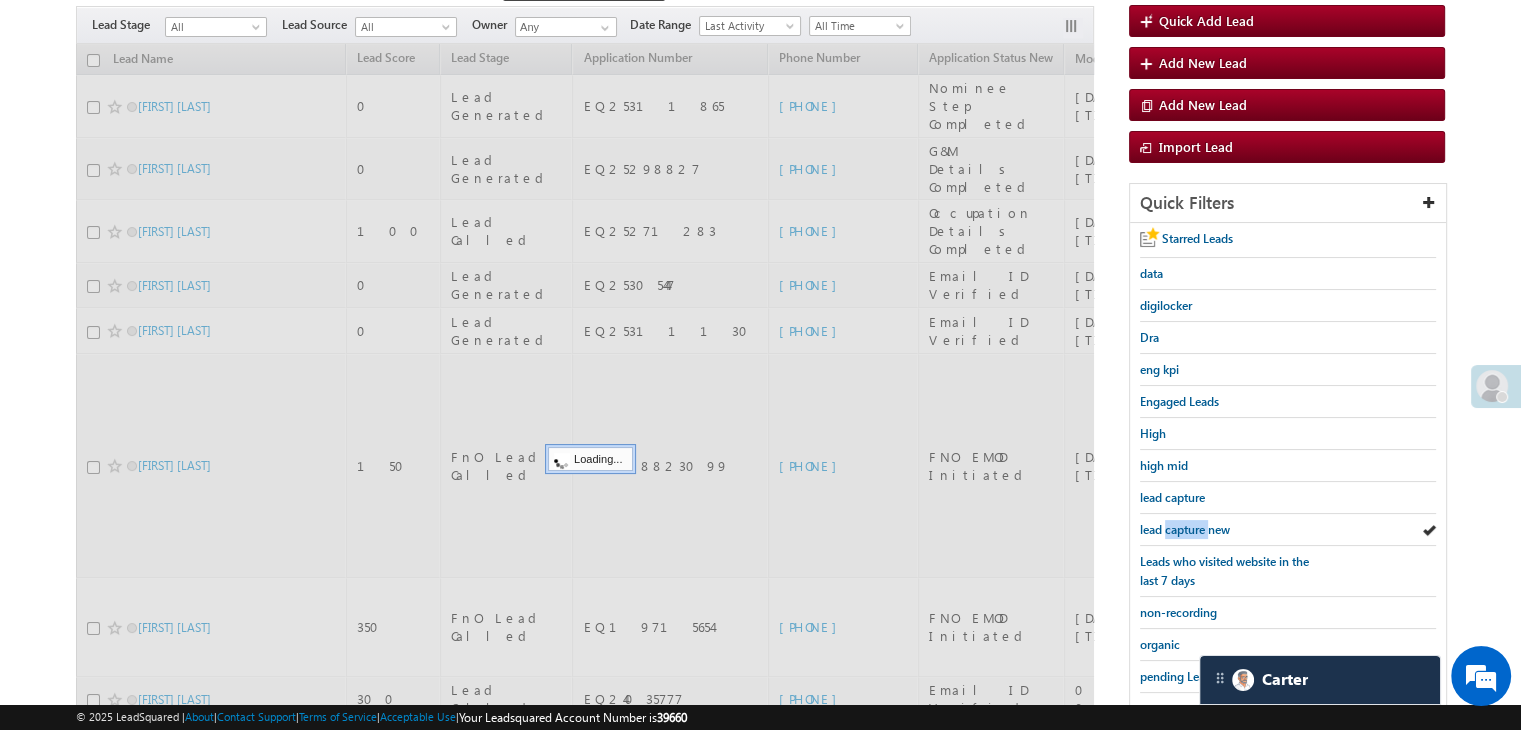 click on "lead capture new" at bounding box center [1185, 529] 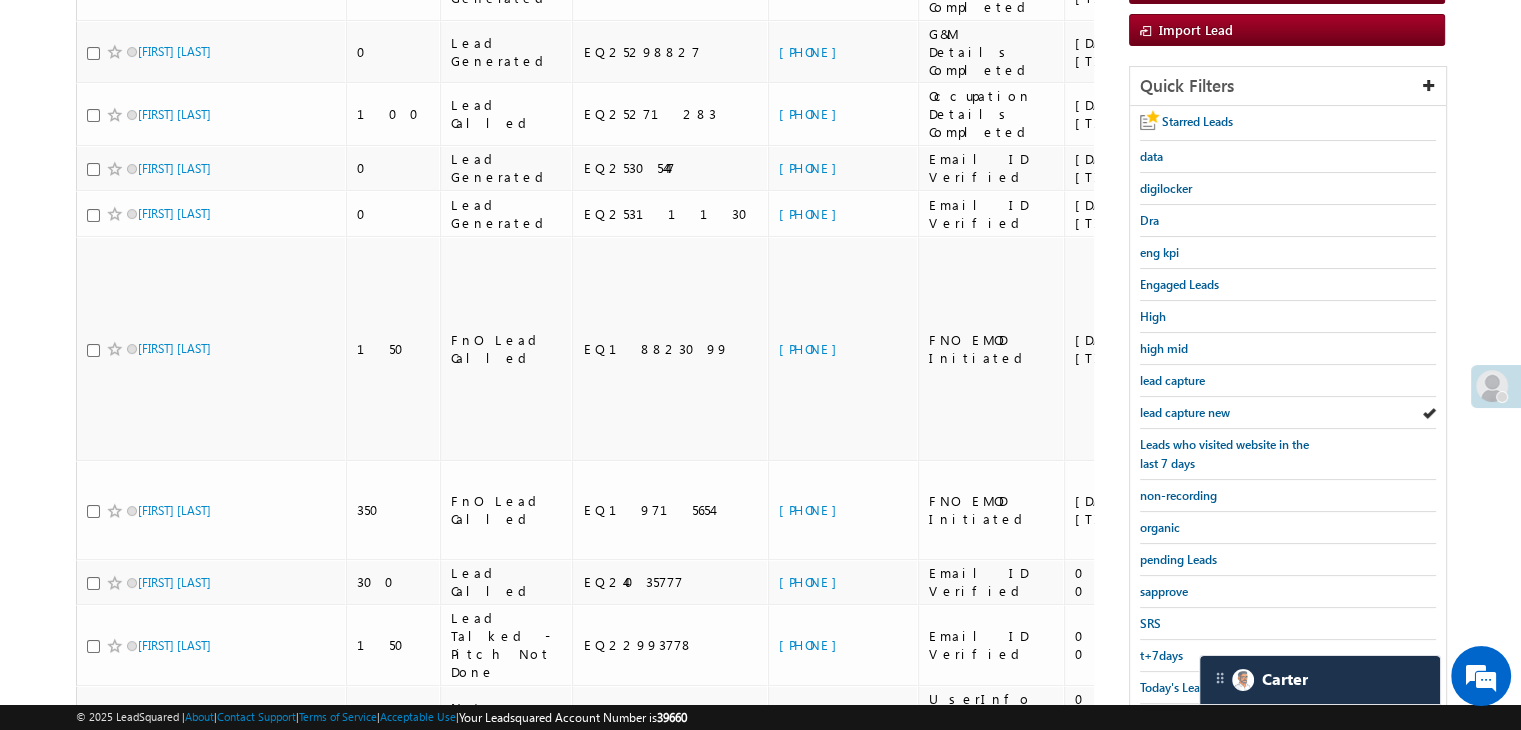 scroll, scrollTop: 178, scrollLeft: 0, axis: vertical 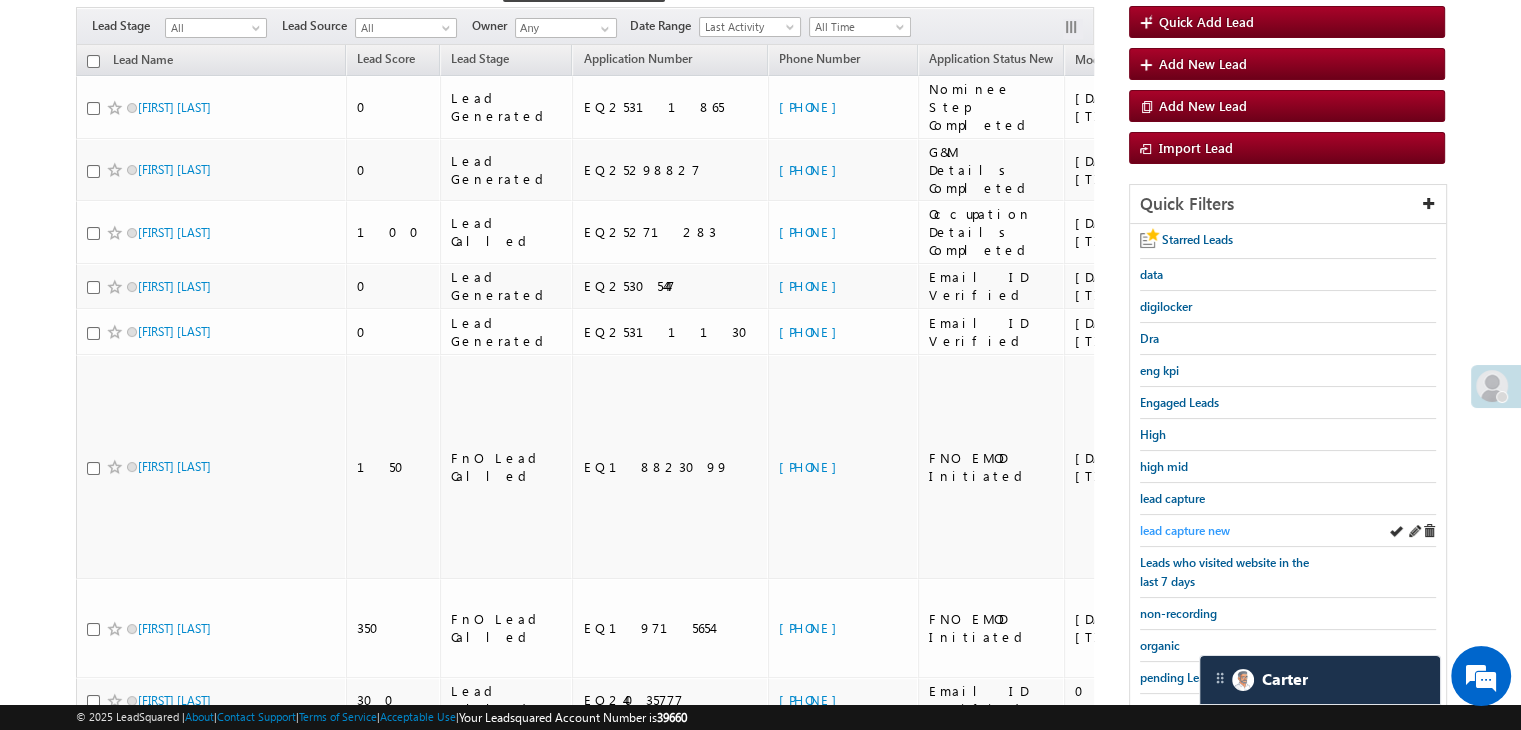 click on "lead capture new" at bounding box center (1185, 530) 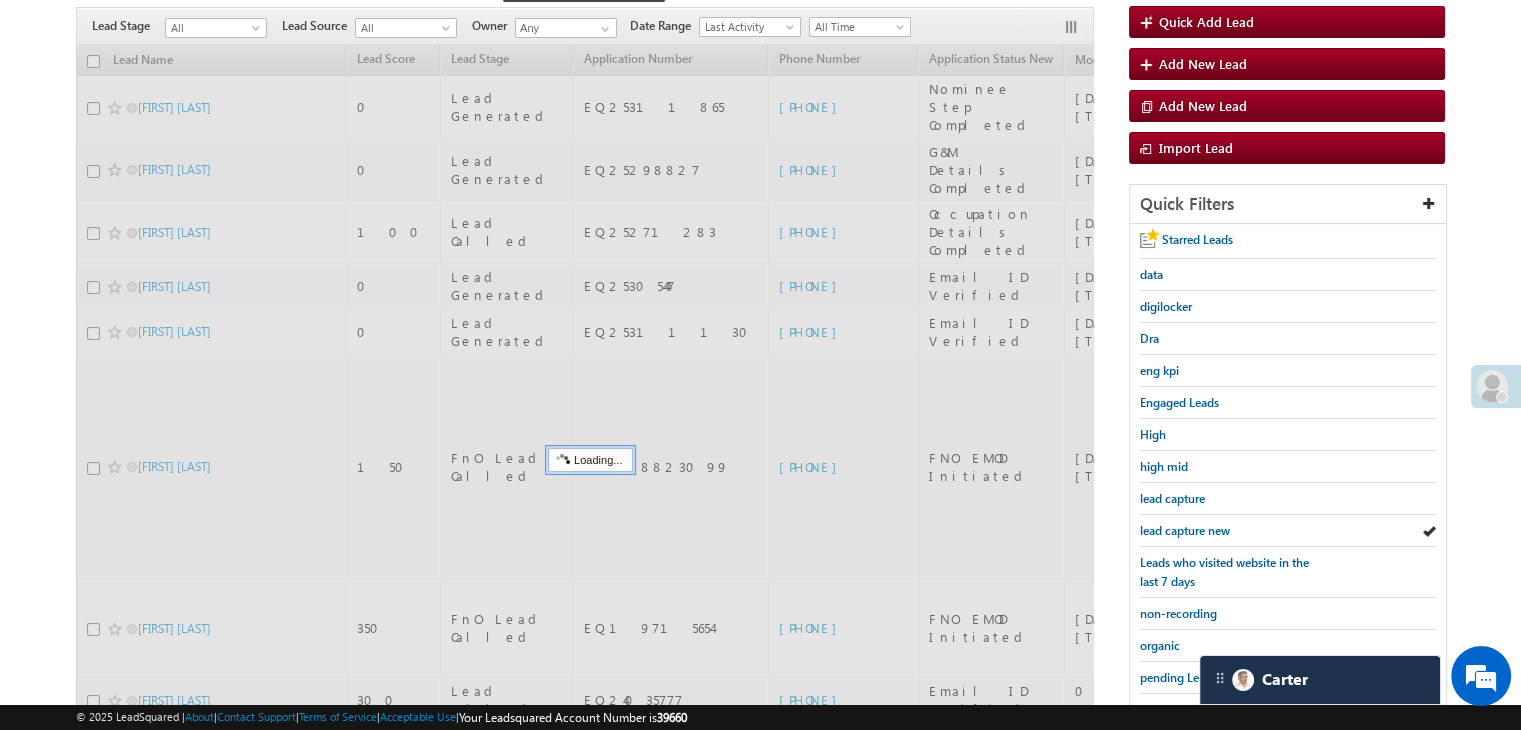 click on "lead capture new" at bounding box center [1185, 530] 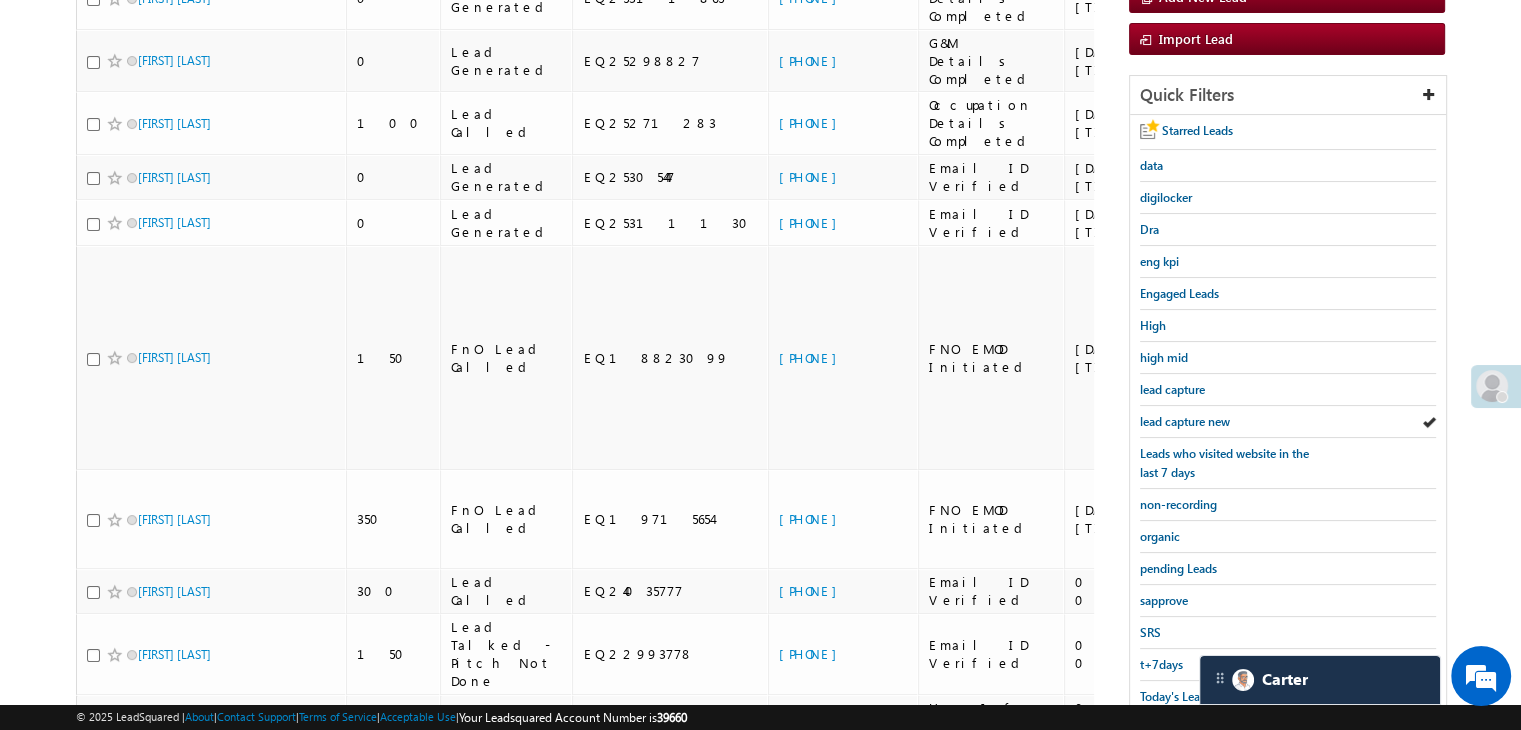 scroll, scrollTop: 179, scrollLeft: 0, axis: vertical 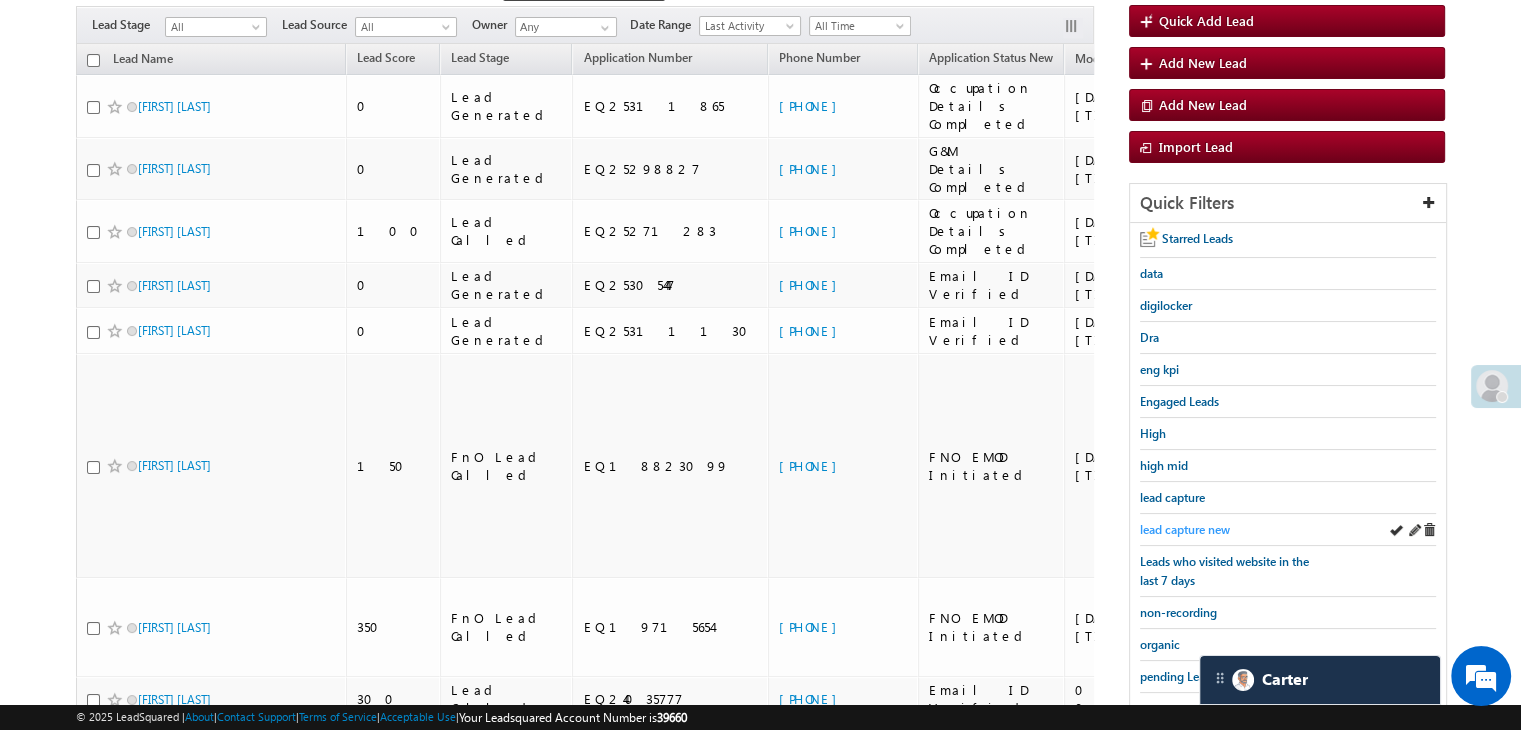 click on "lead capture new" at bounding box center [1185, 529] 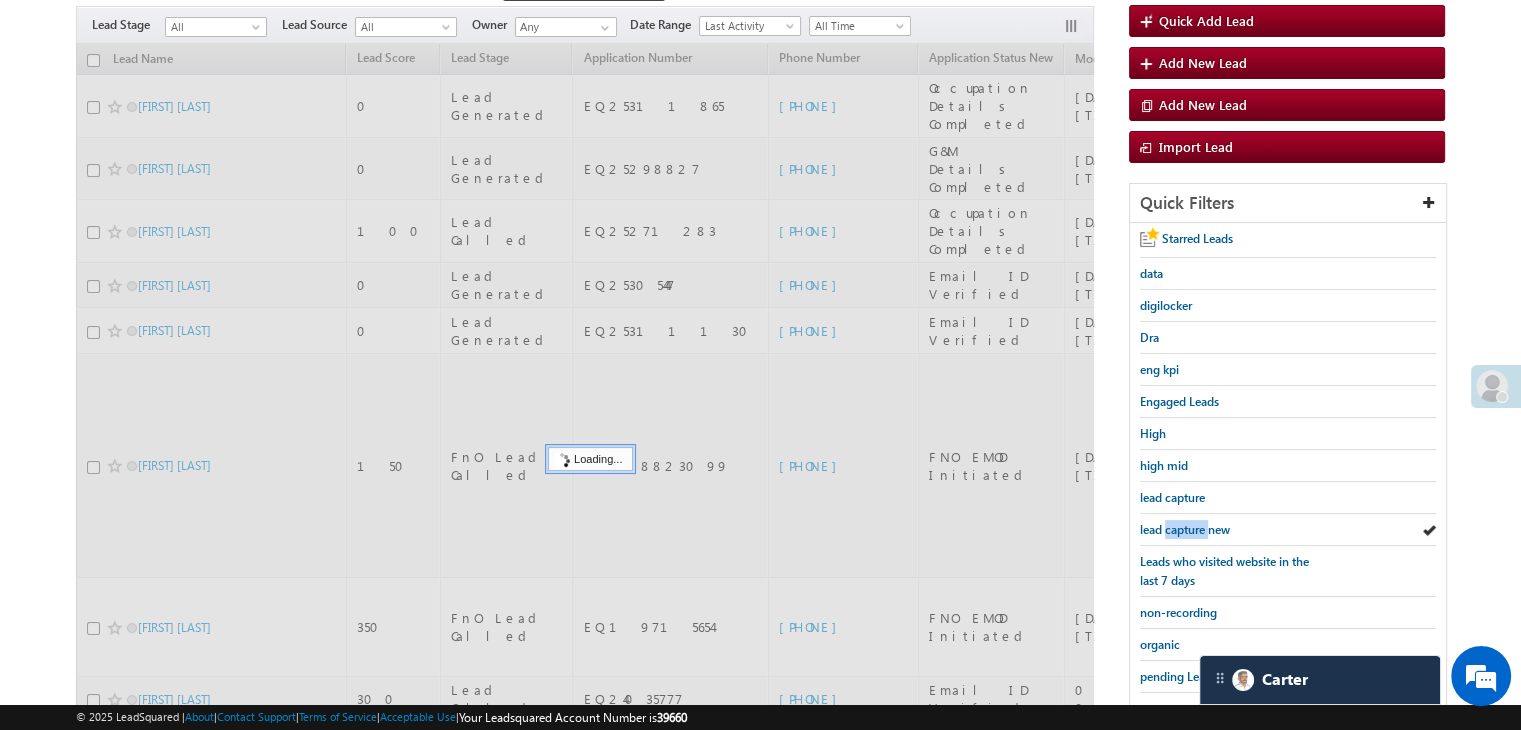 click on "lead capture new" at bounding box center [1185, 529] 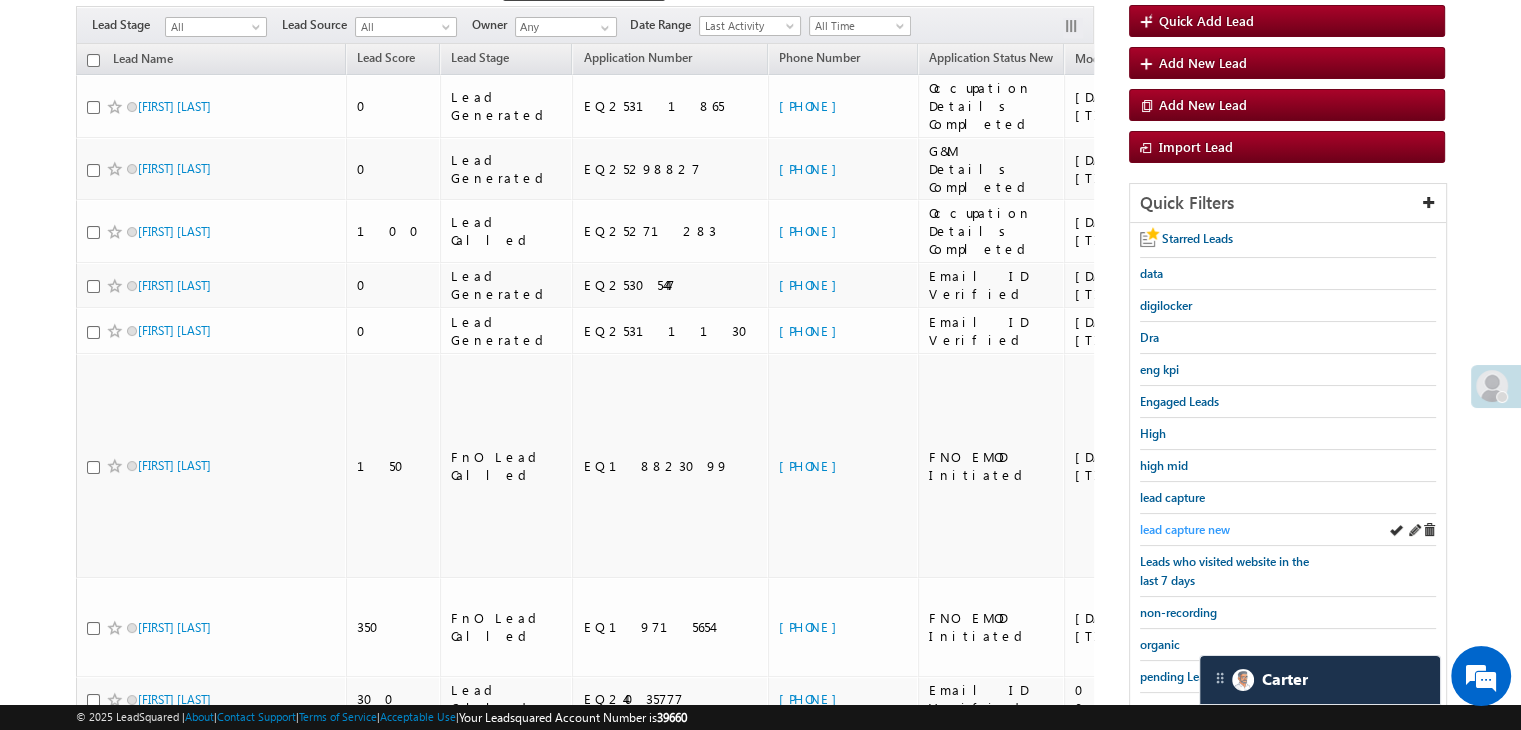 click on "lead capture new" at bounding box center (1185, 529) 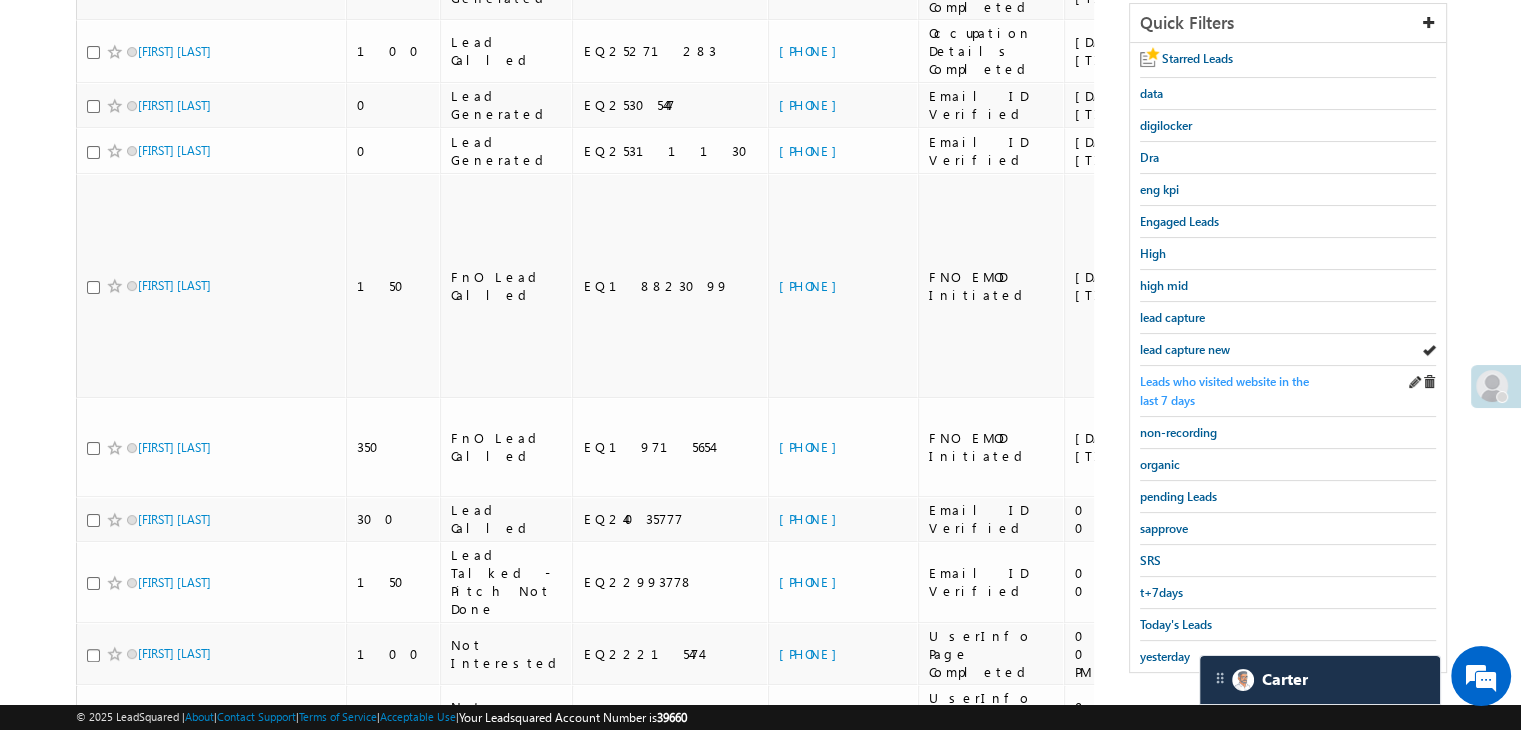 scroll, scrollTop: 378, scrollLeft: 0, axis: vertical 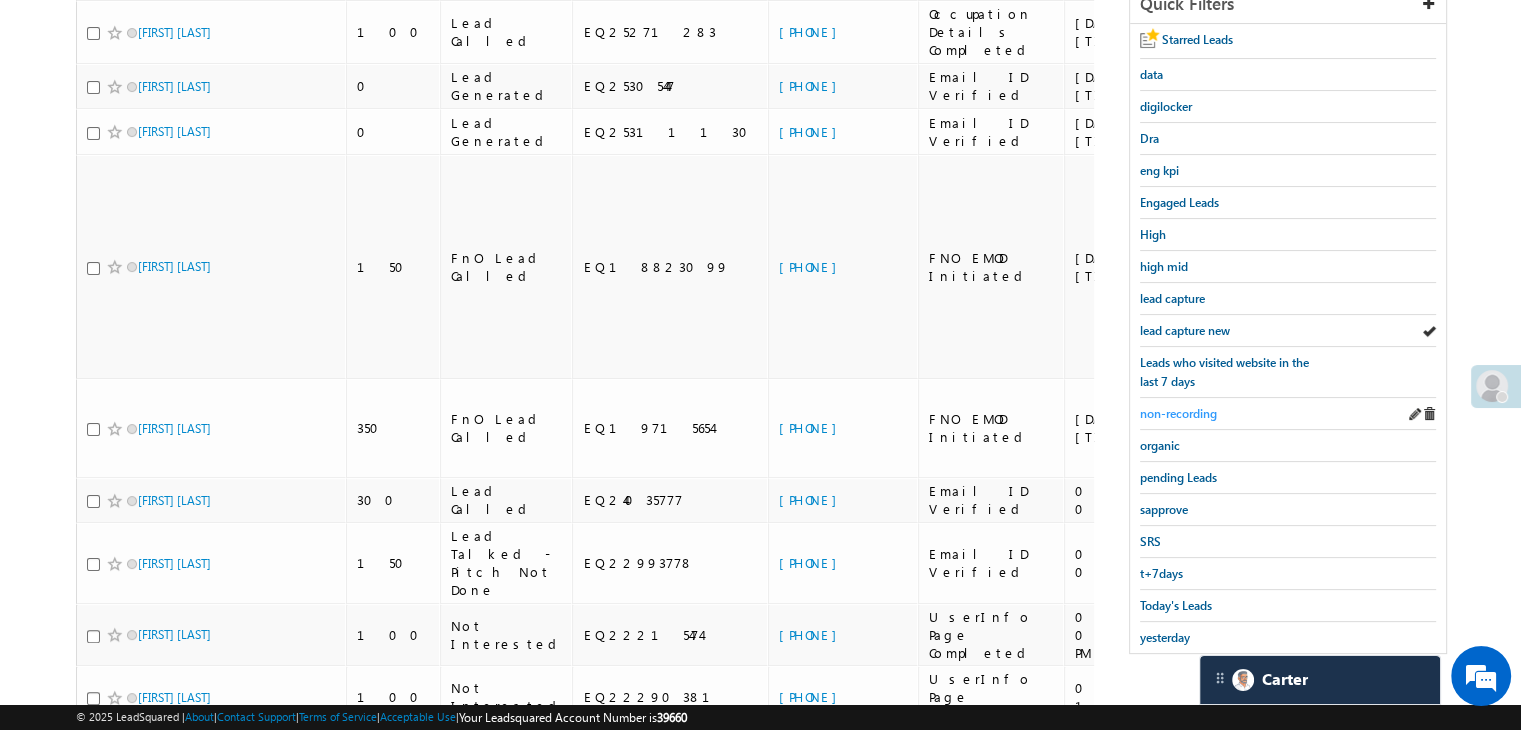 click on "non-recording" at bounding box center [1178, 413] 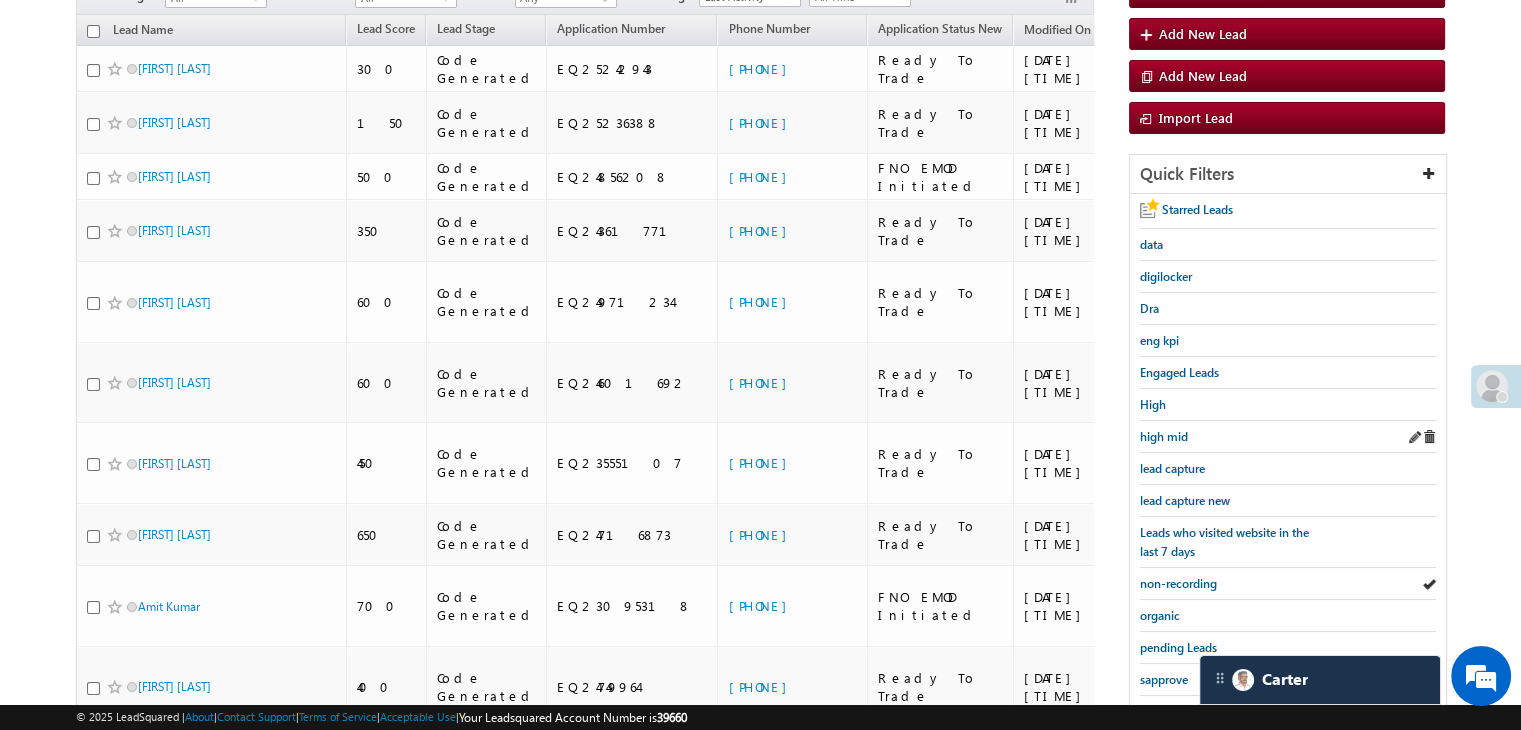 scroll, scrollTop: 331, scrollLeft: 0, axis: vertical 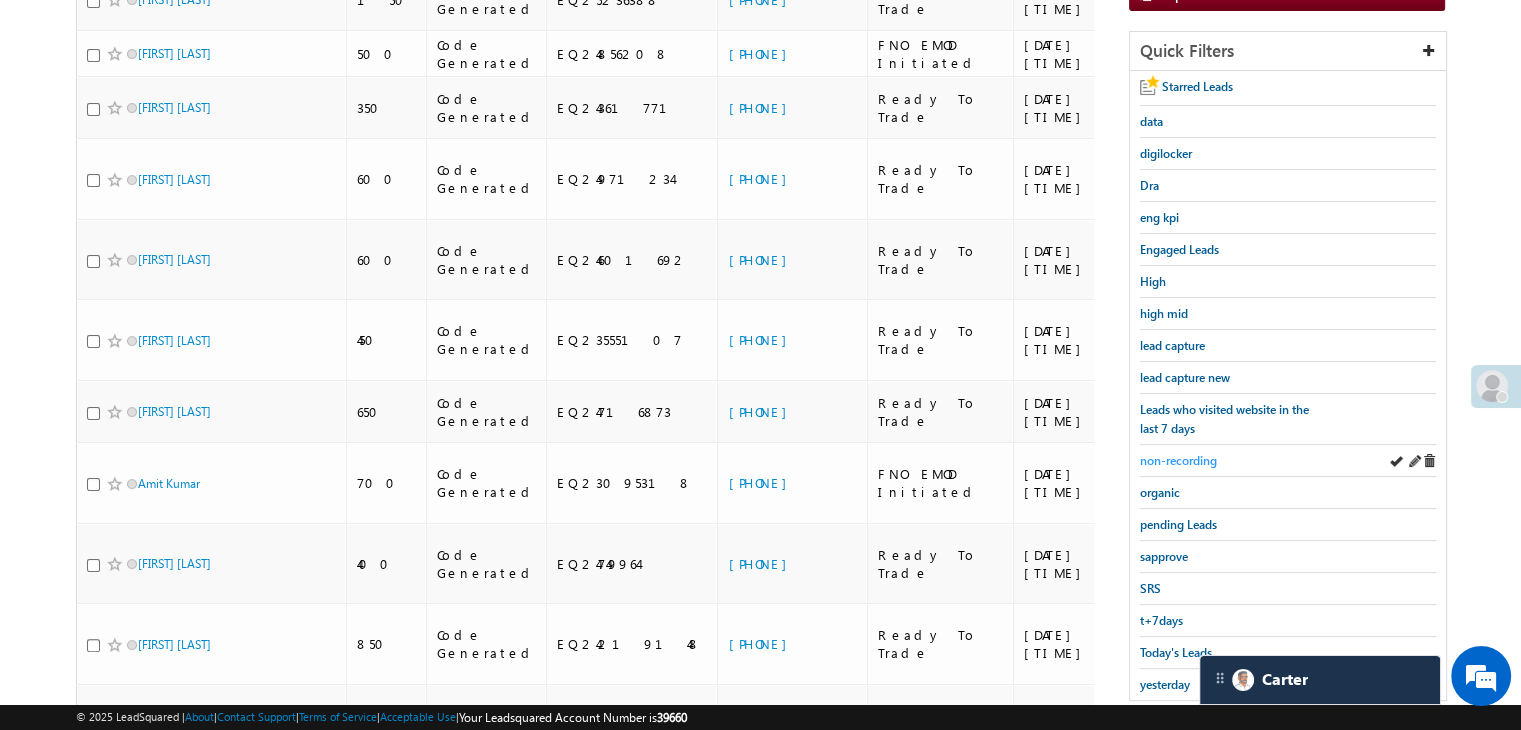 click on "non-recording" at bounding box center (1178, 460) 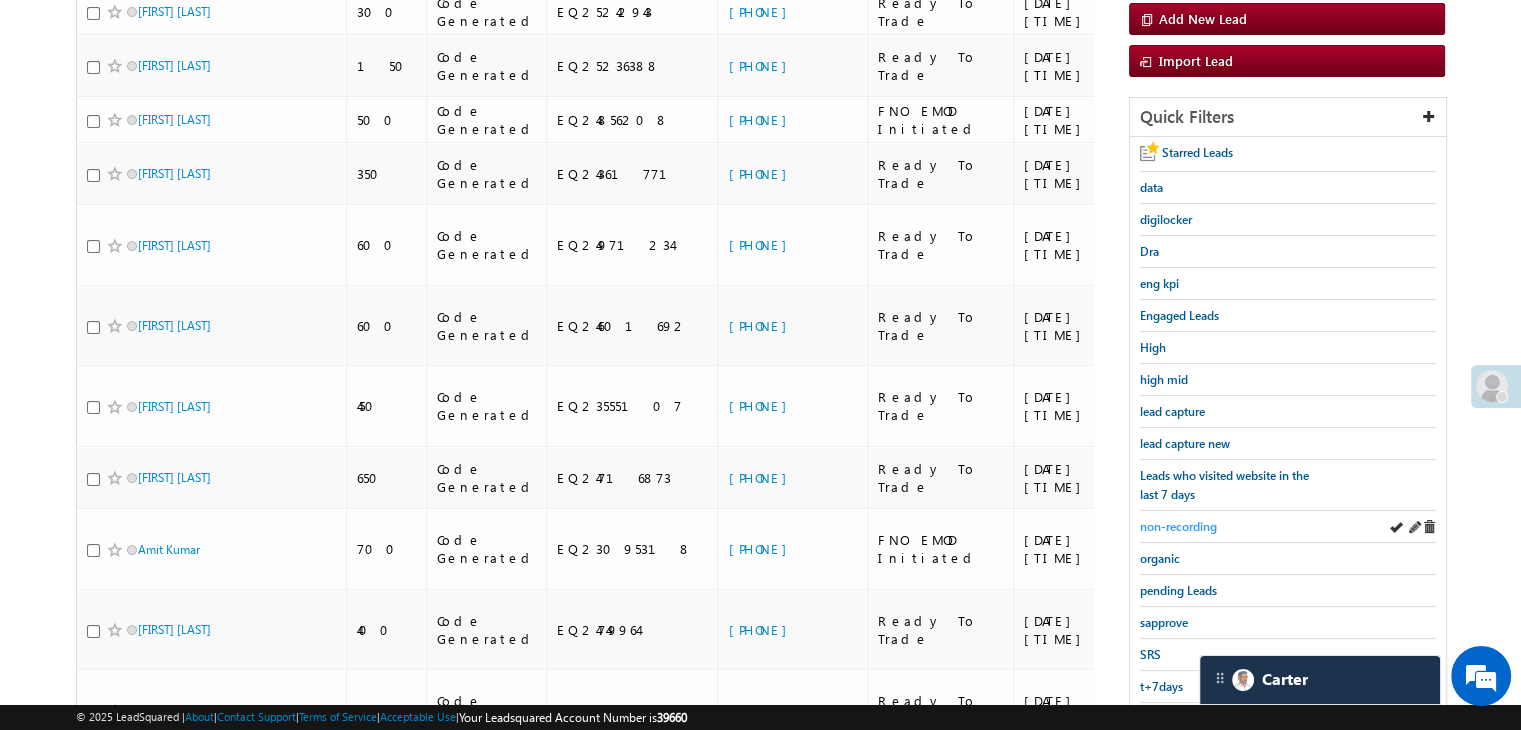 scroll, scrollTop: 231, scrollLeft: 0, axis: vertical 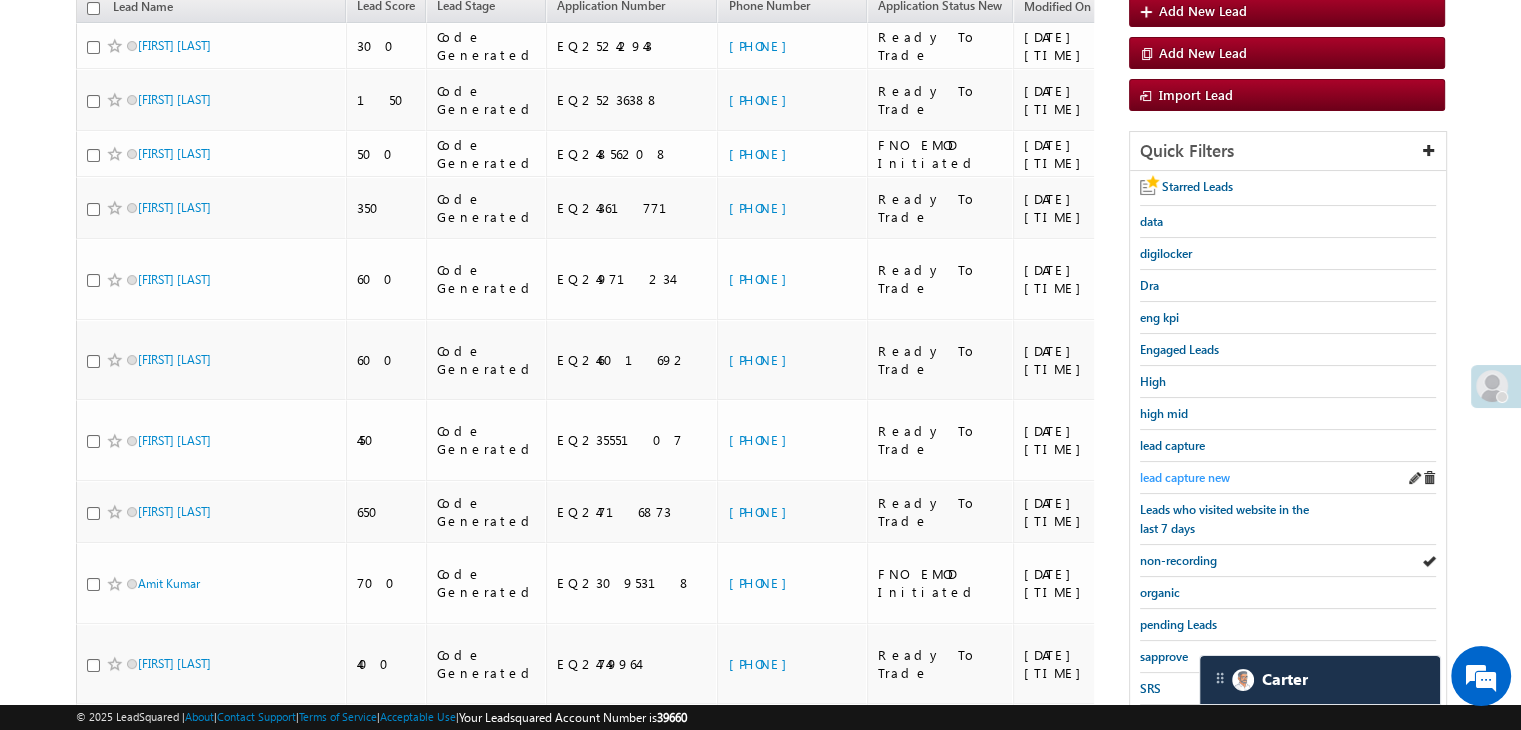 click on "lead capture new" at bounding box center [1185, 477] 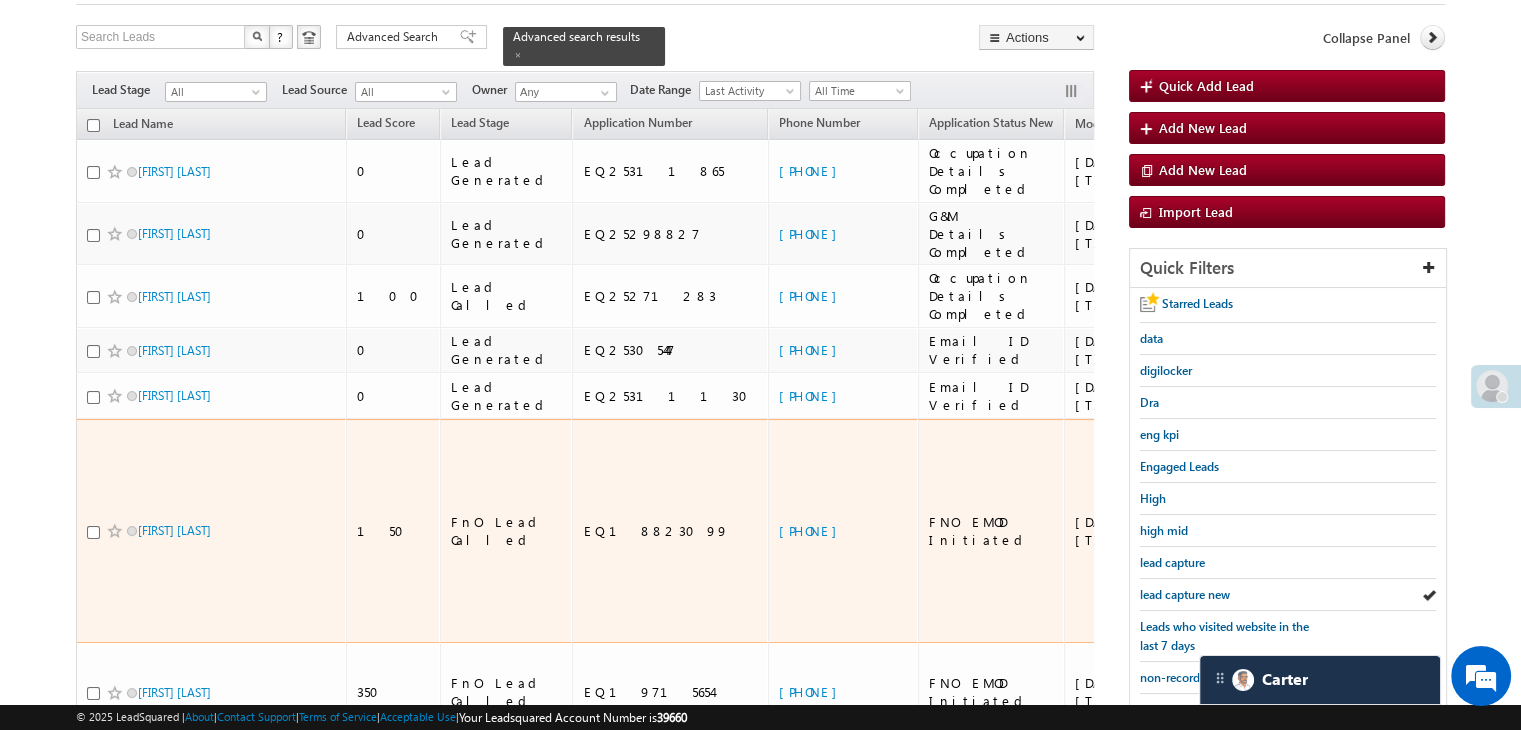 scroll, scrollTop: 231, scrollLeft: 0, axis: vertical 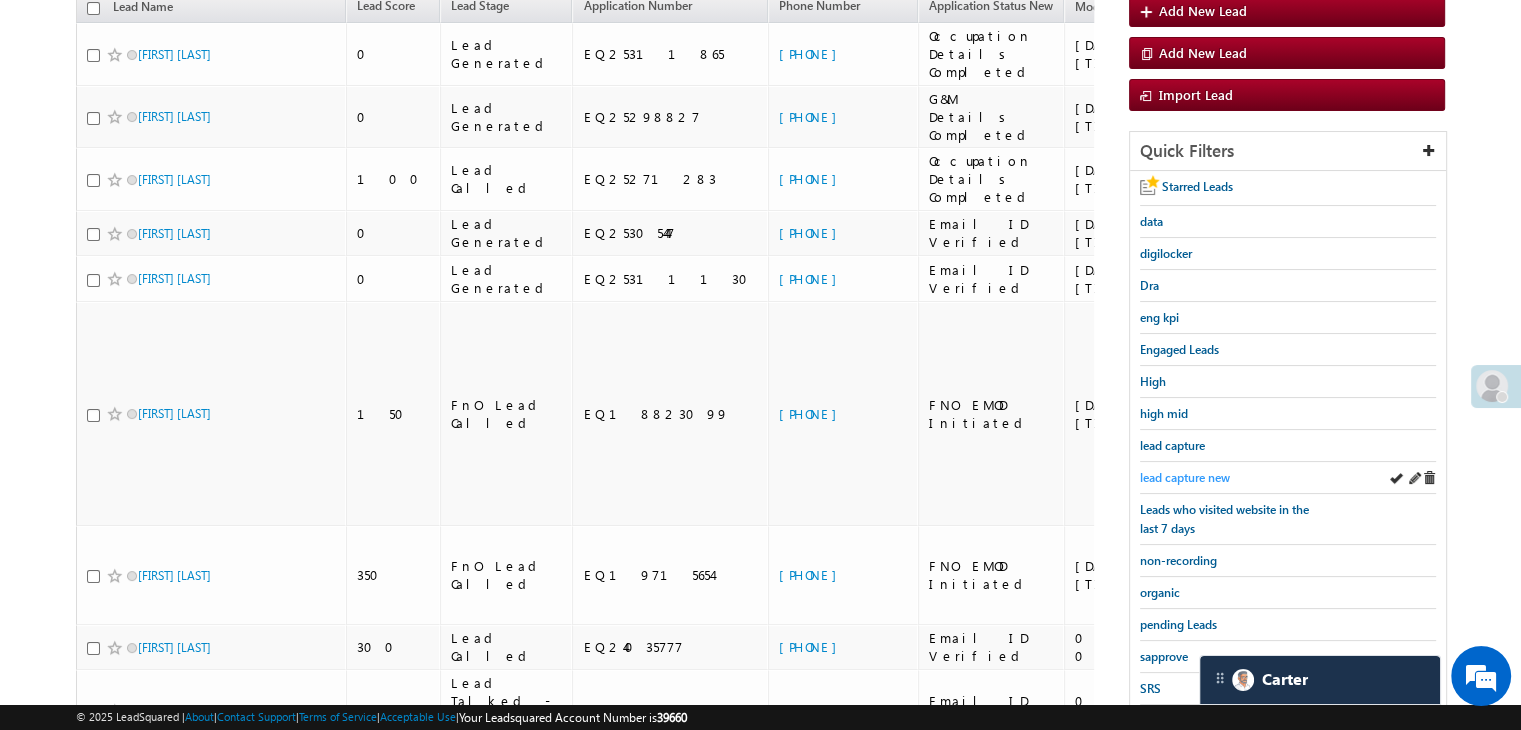 click on "lead capture new" at bounding box center [1185, 477] 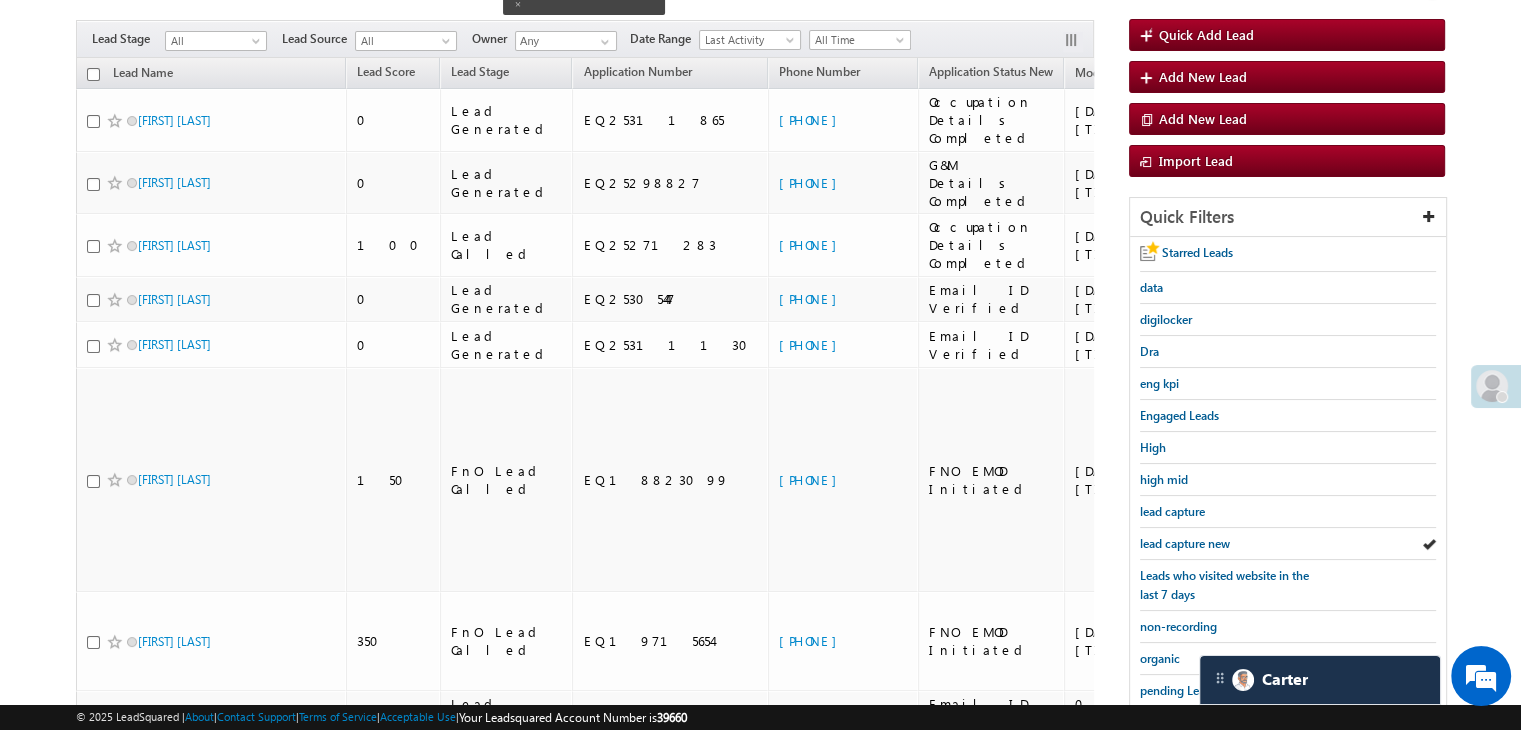 scroll, scrollTop: 131, scrollLeft: 0, axis: vertical 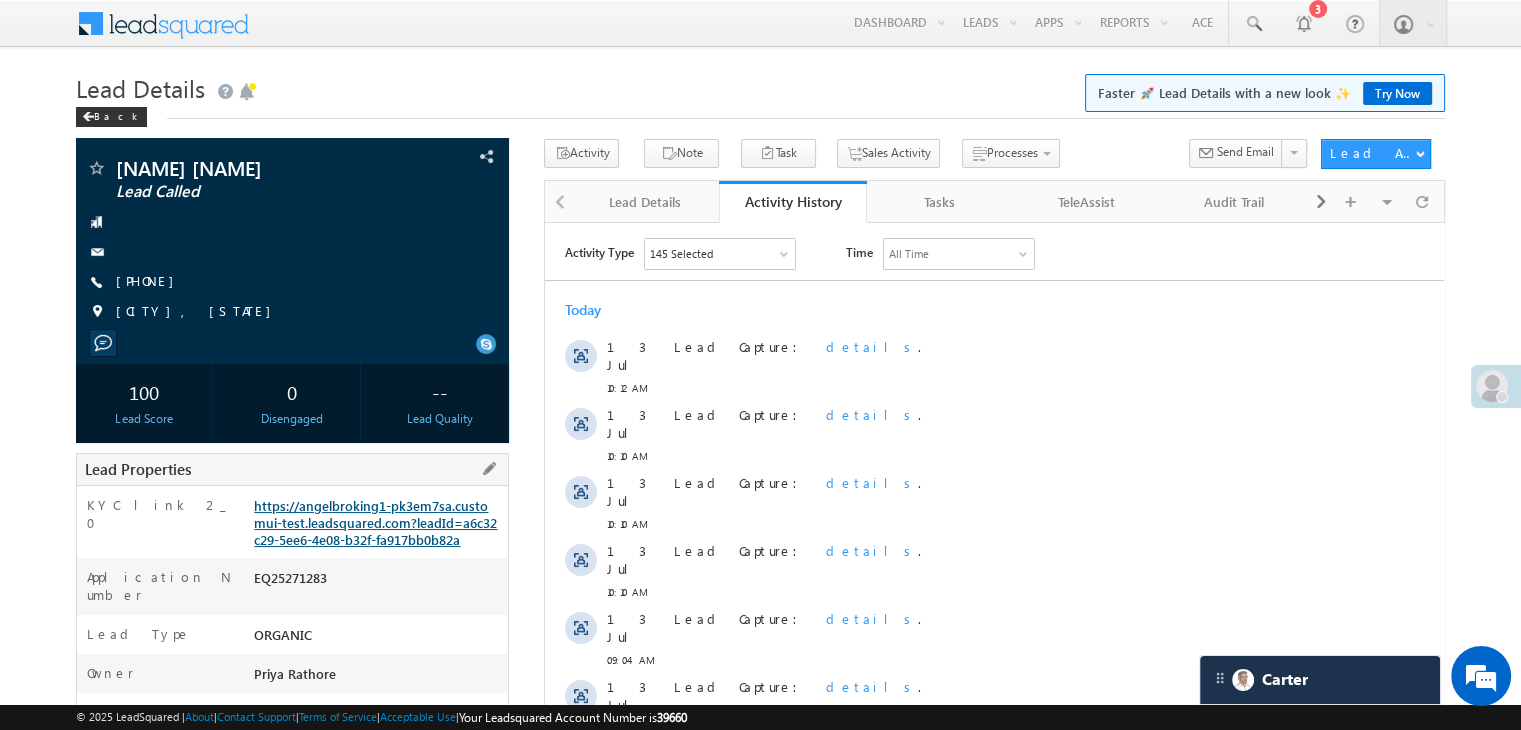 click on "https://angelbroking1-pk3em7sa.customui-test.leadsquared.com?leadId=a6c32c29-5ee6-4e08-b32f-fa917bb0b82a" at bounding box center (375, 522) 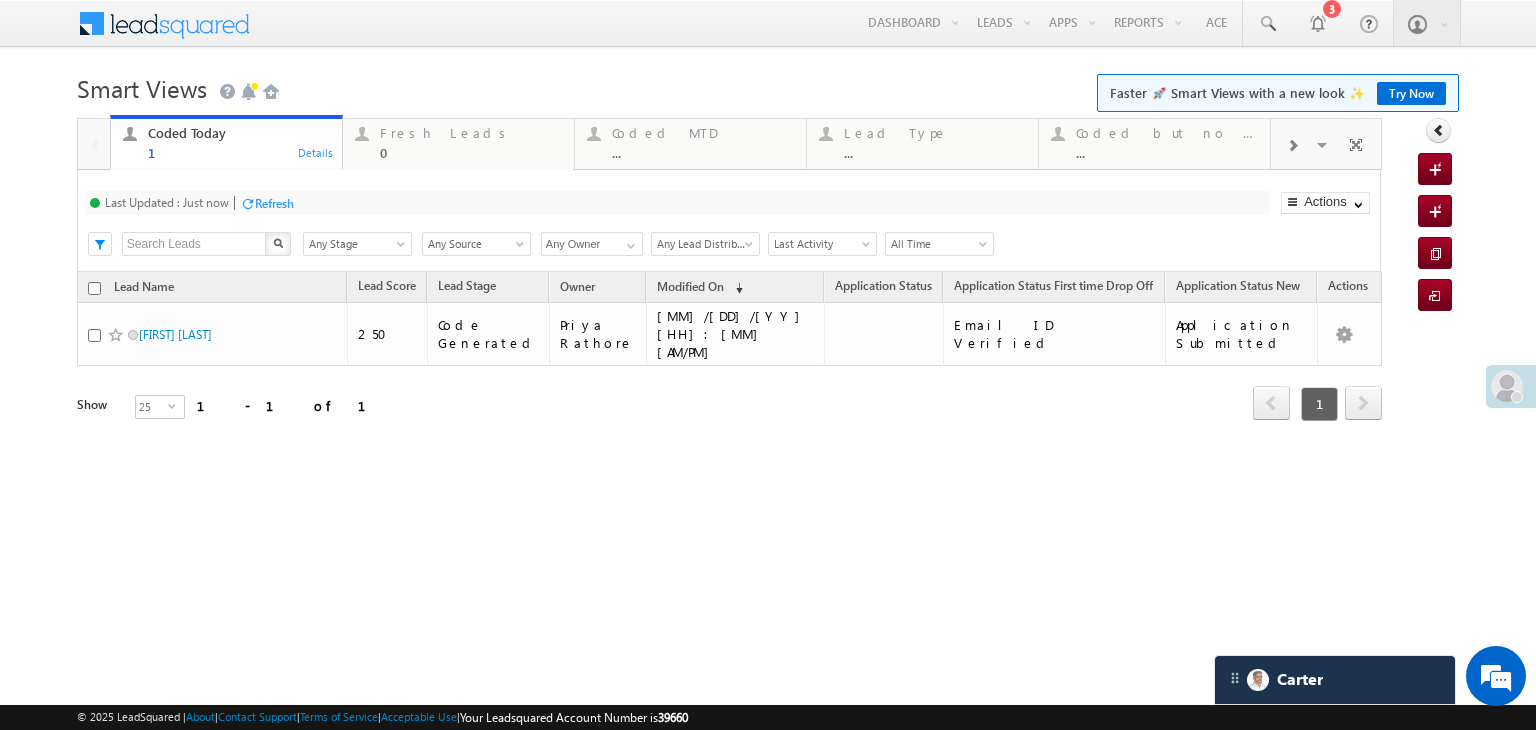 scroll, scrollTop: 0, scrollLeft: 0, axis: both 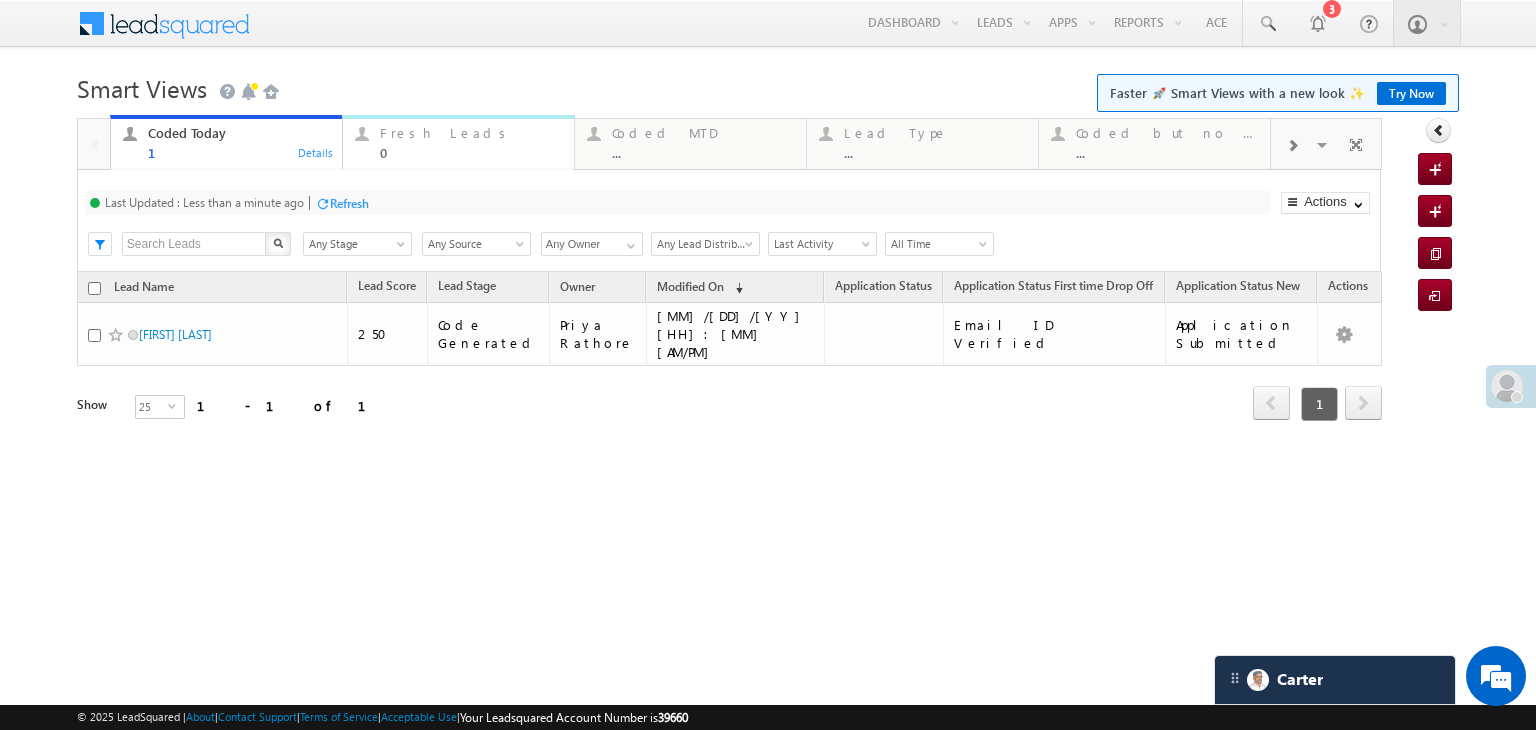 click on "0" at bounding box center (471, 152) 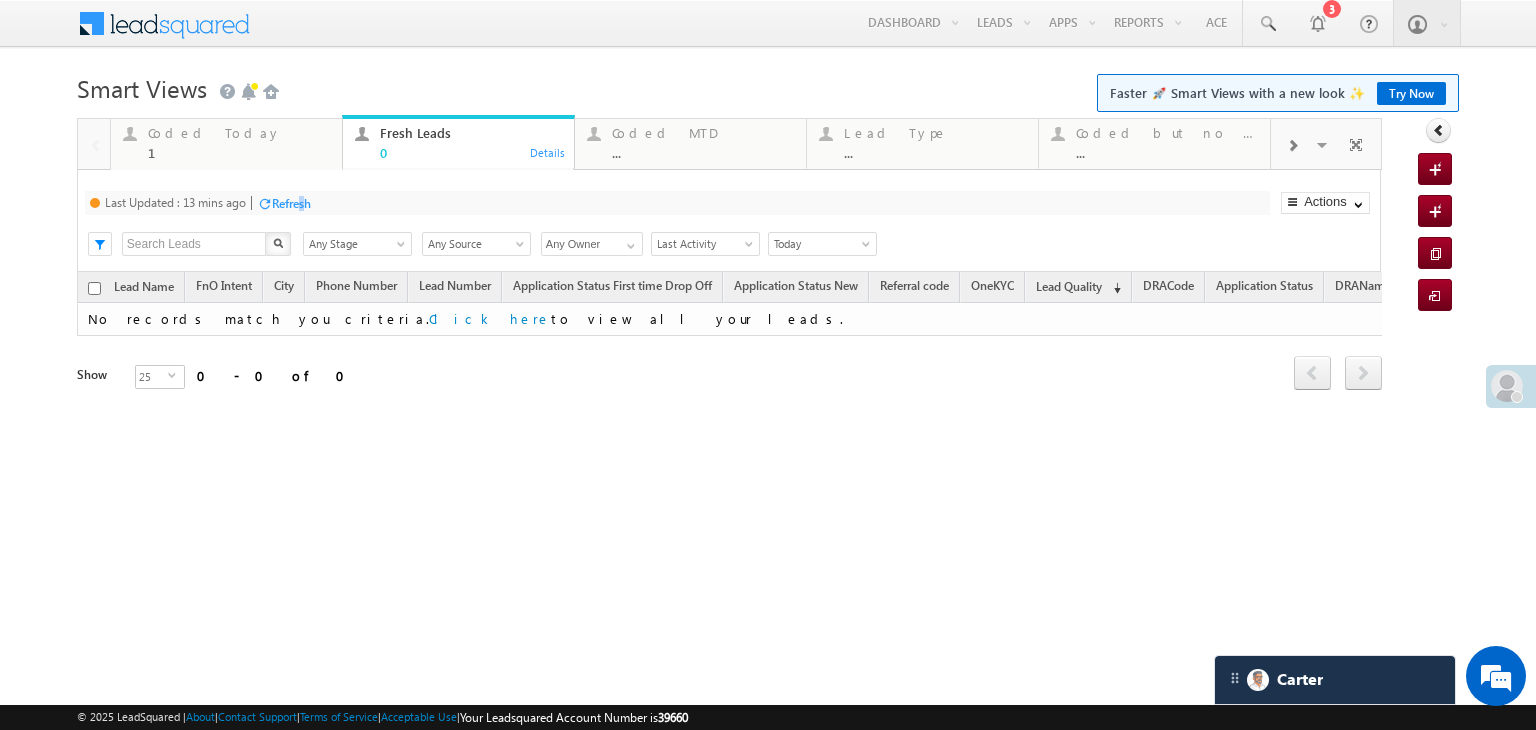 click on "Refresh" at bounding box center (291, 203) 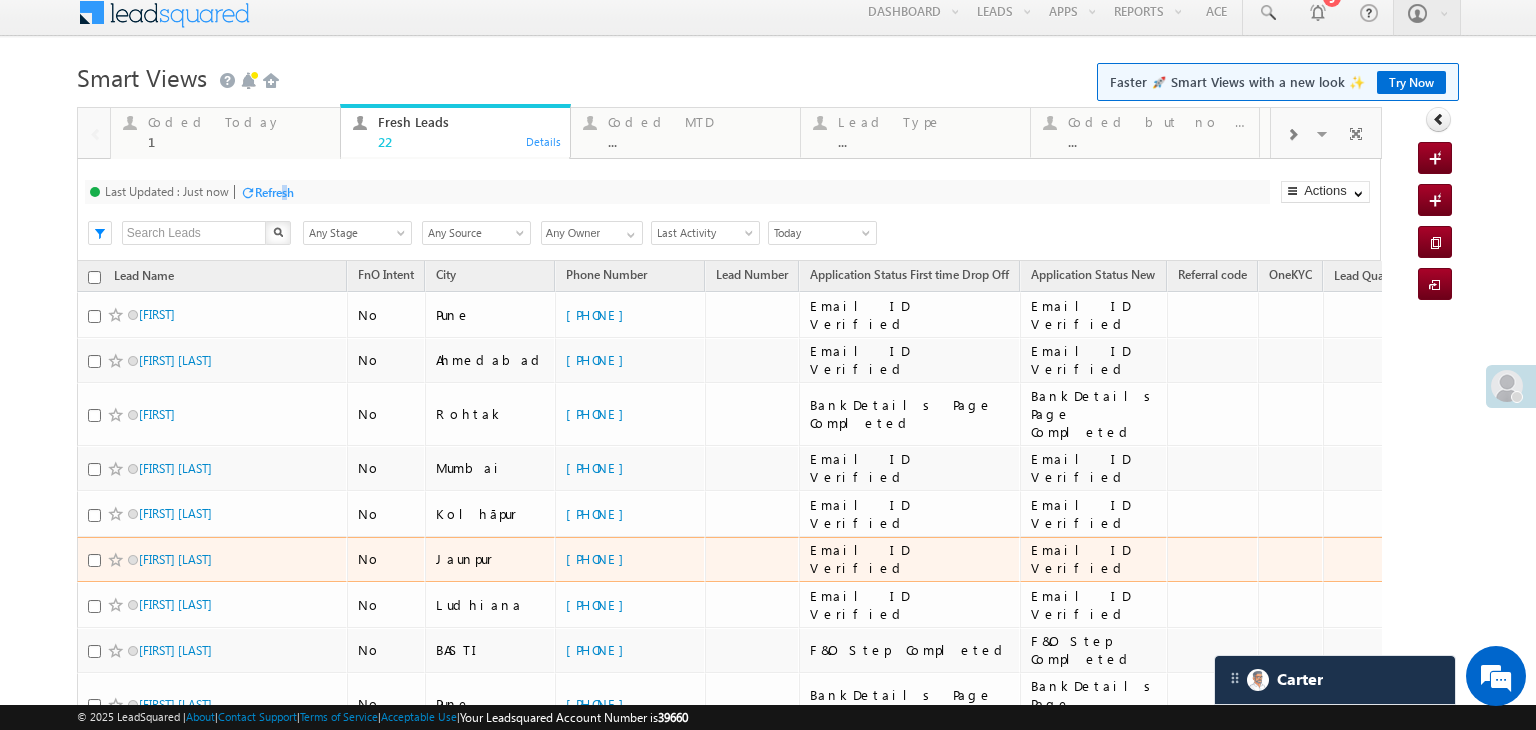 scroll, scrollTop: 0, scrollLeft: 0, axis: both 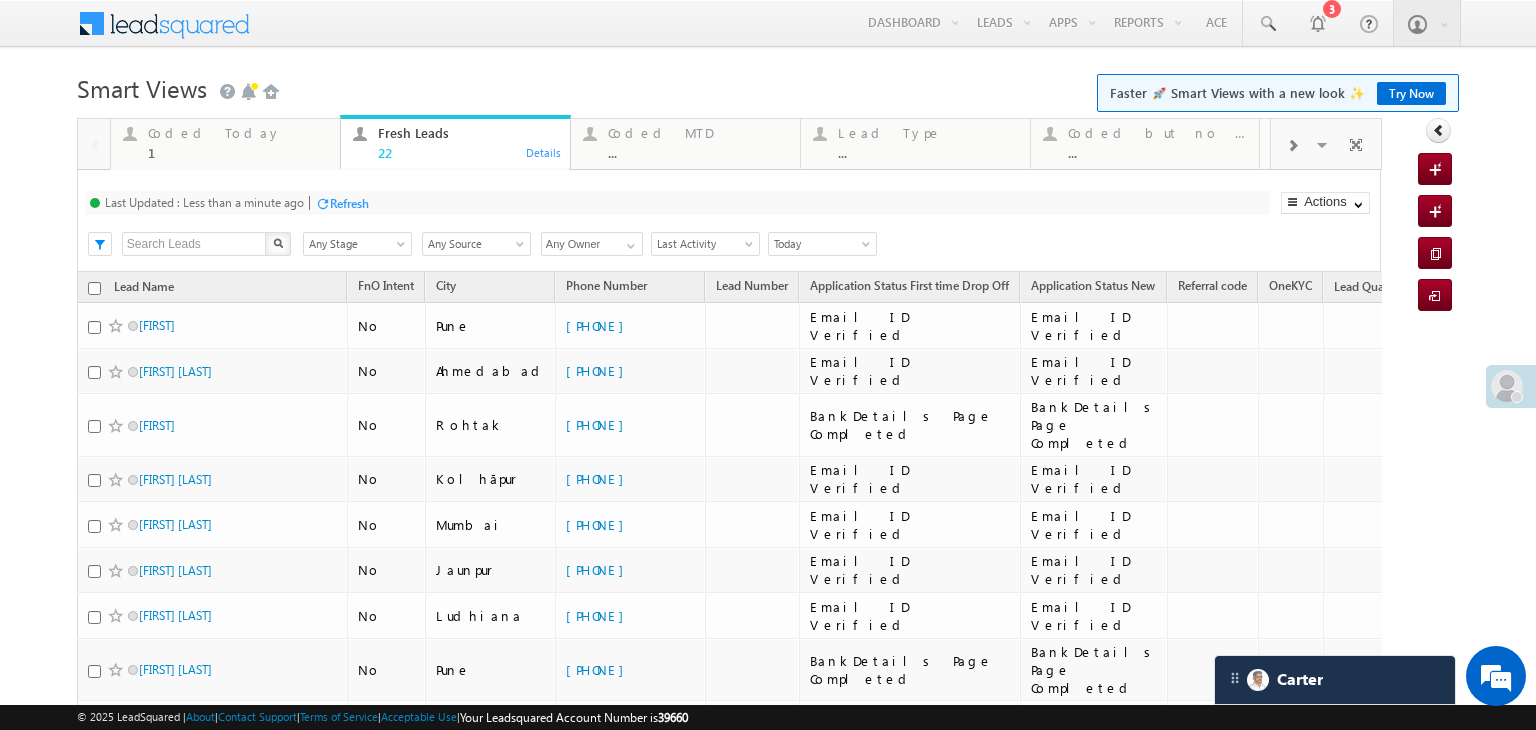 click on "Refresh" at bounding box center (342, 202) 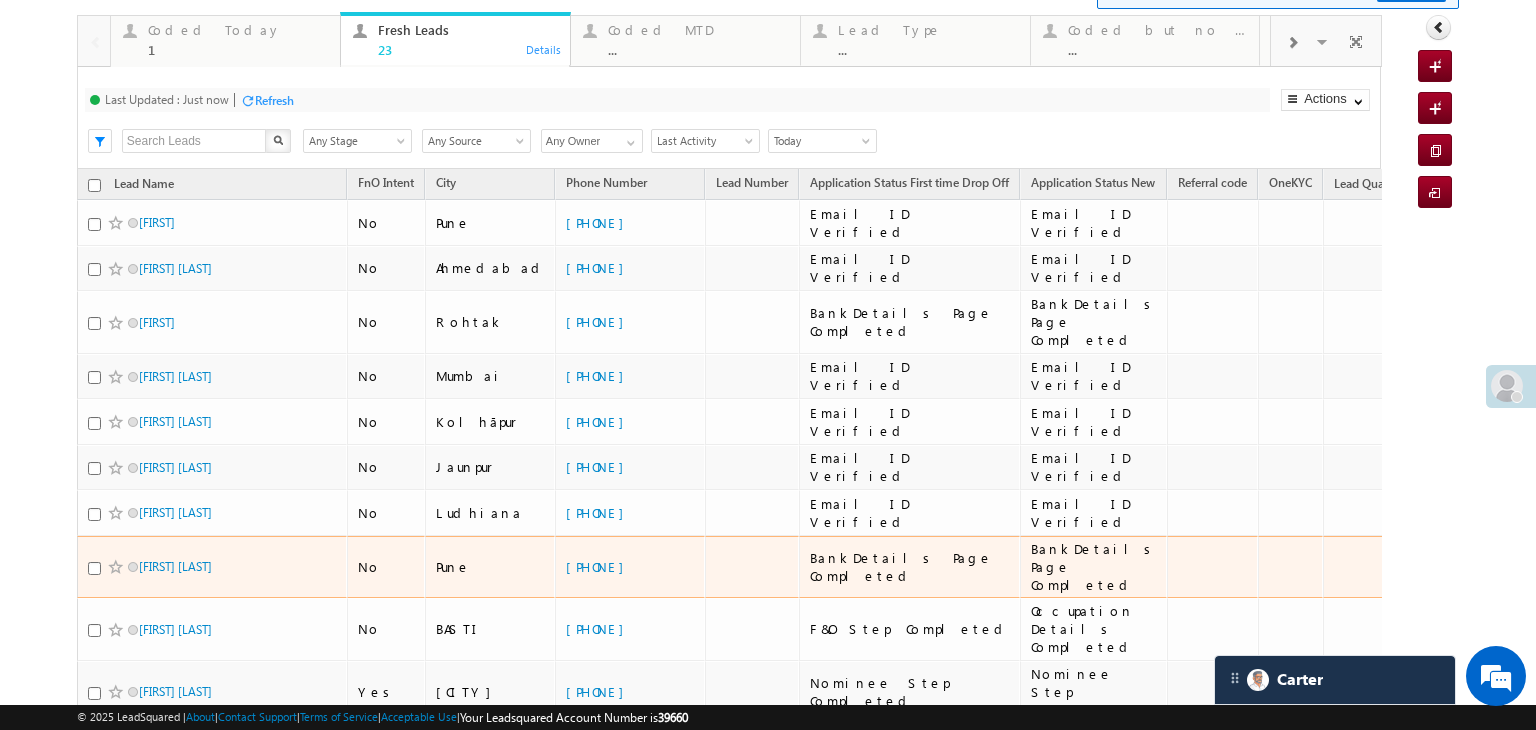 scroll, scrollTop: 0, scrollLeft: 0, axis: both 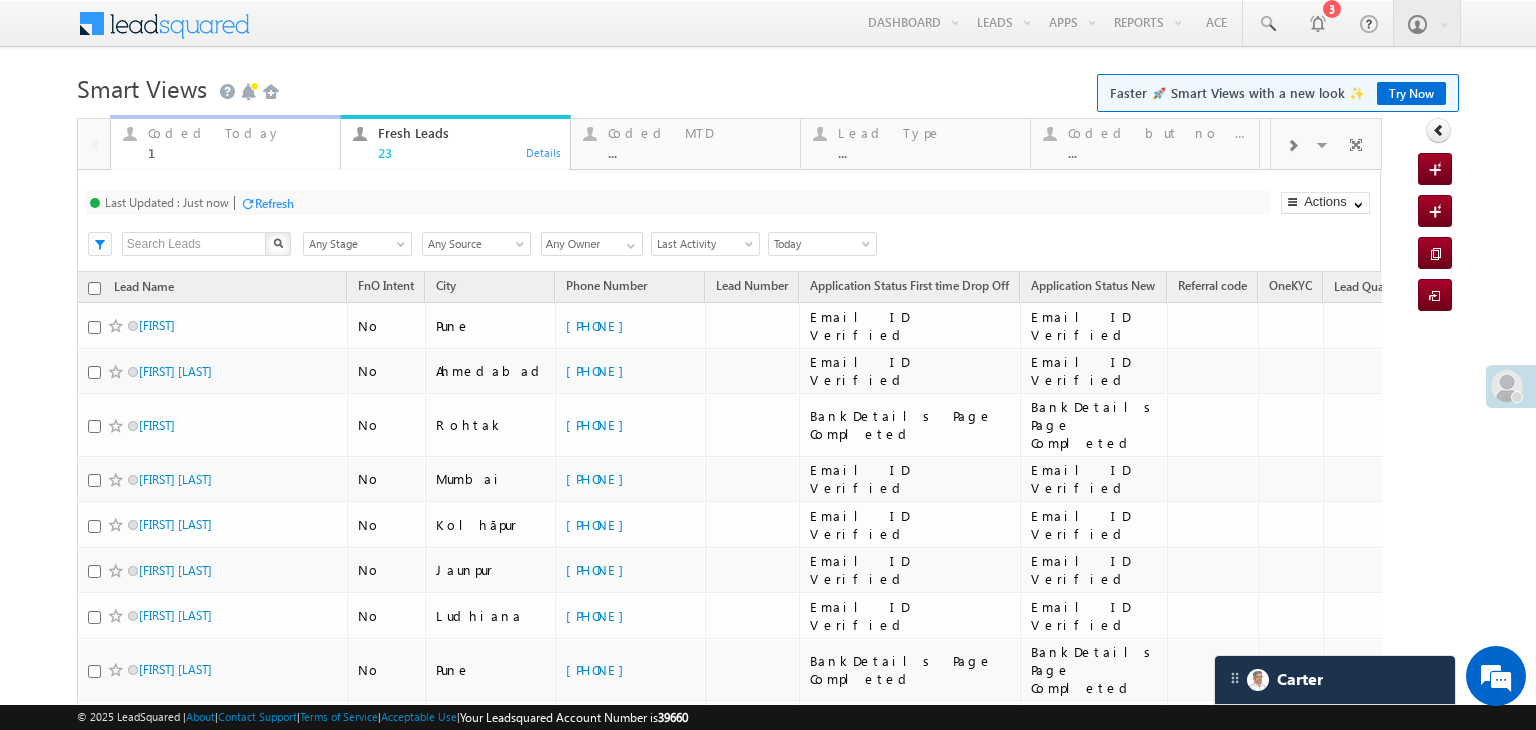 drag, startPoint x: 202, startPoint y: 151, endPoint x: 240, endPoint y: 193, distance: 56.63921 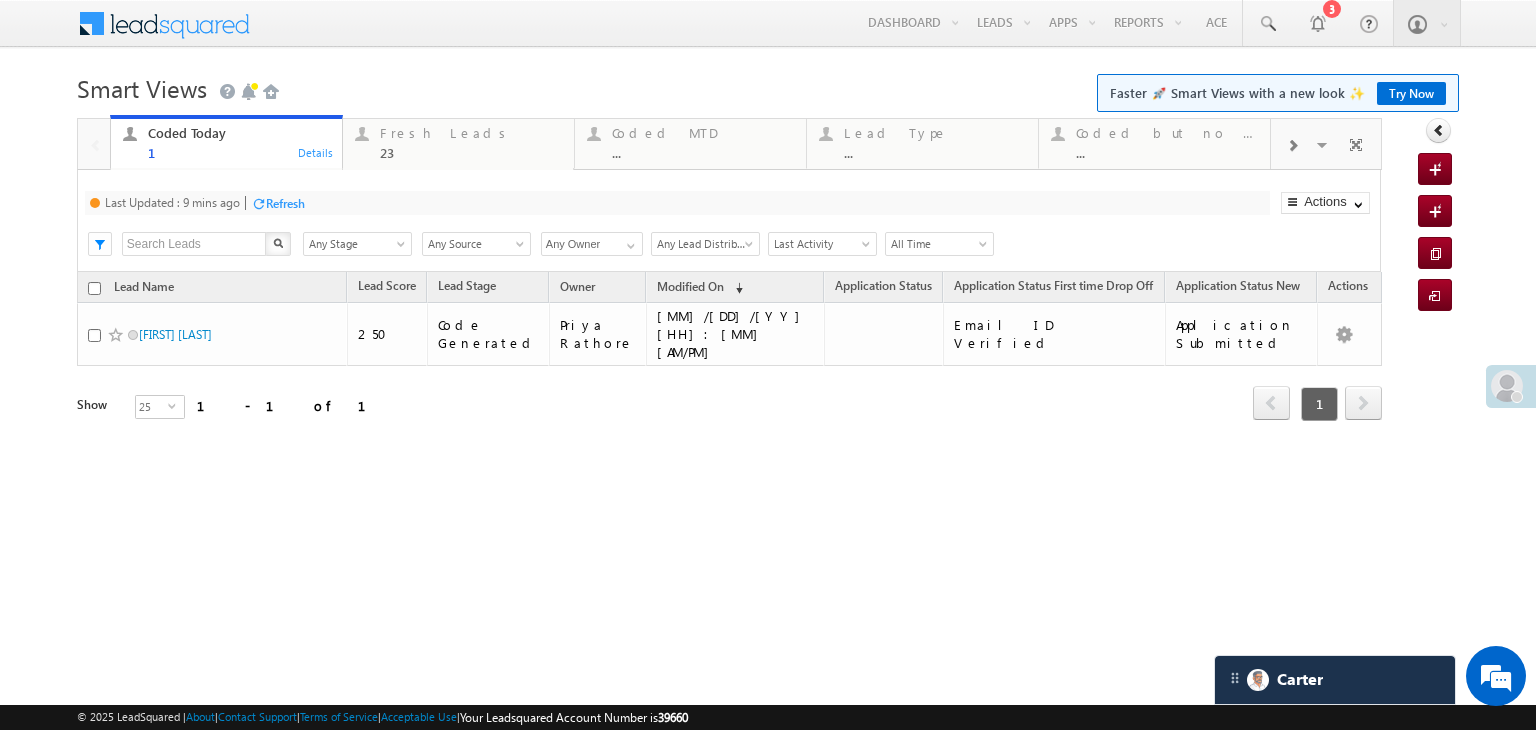 click at bounding box center (258, 203) 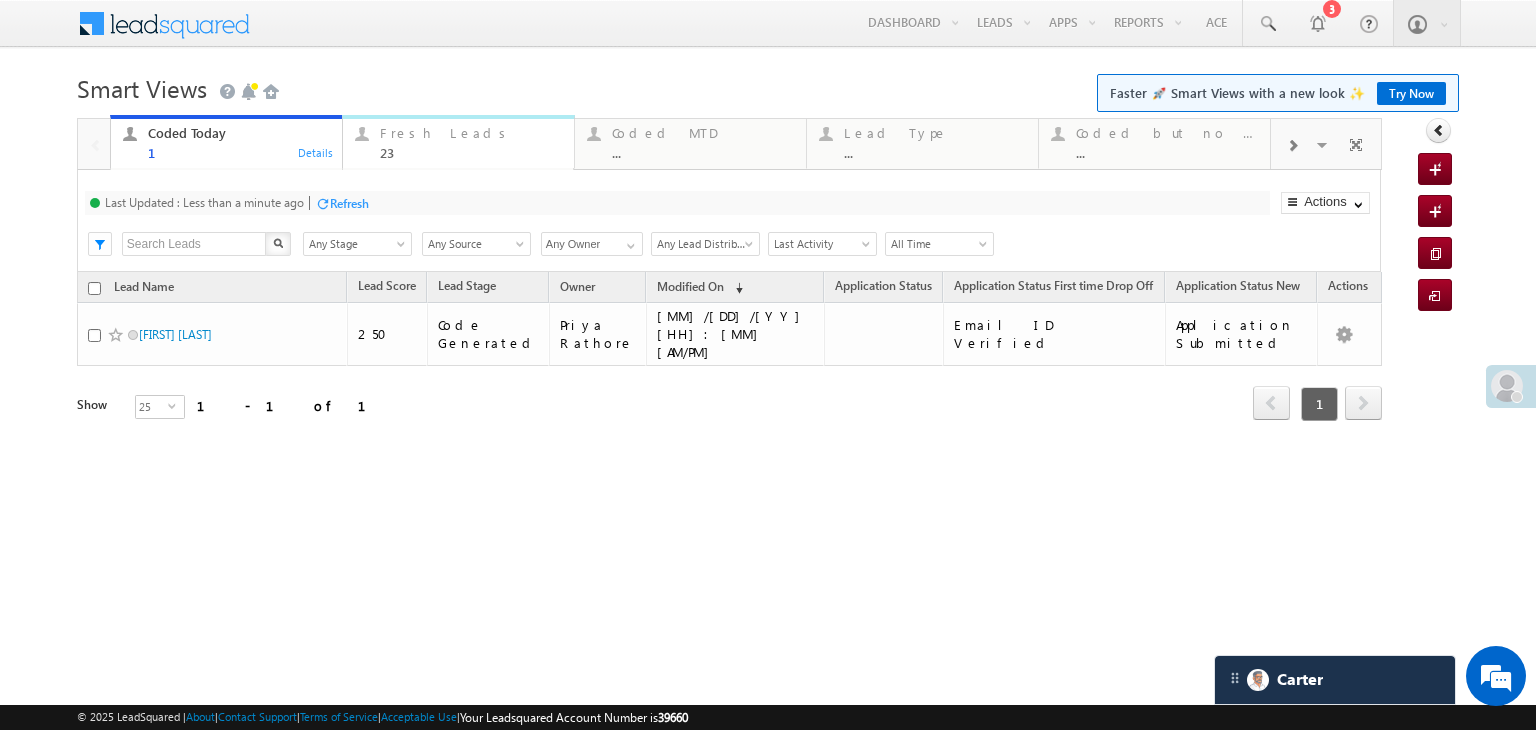 click on "Fresh Leads" at bounding box center (471, 133) 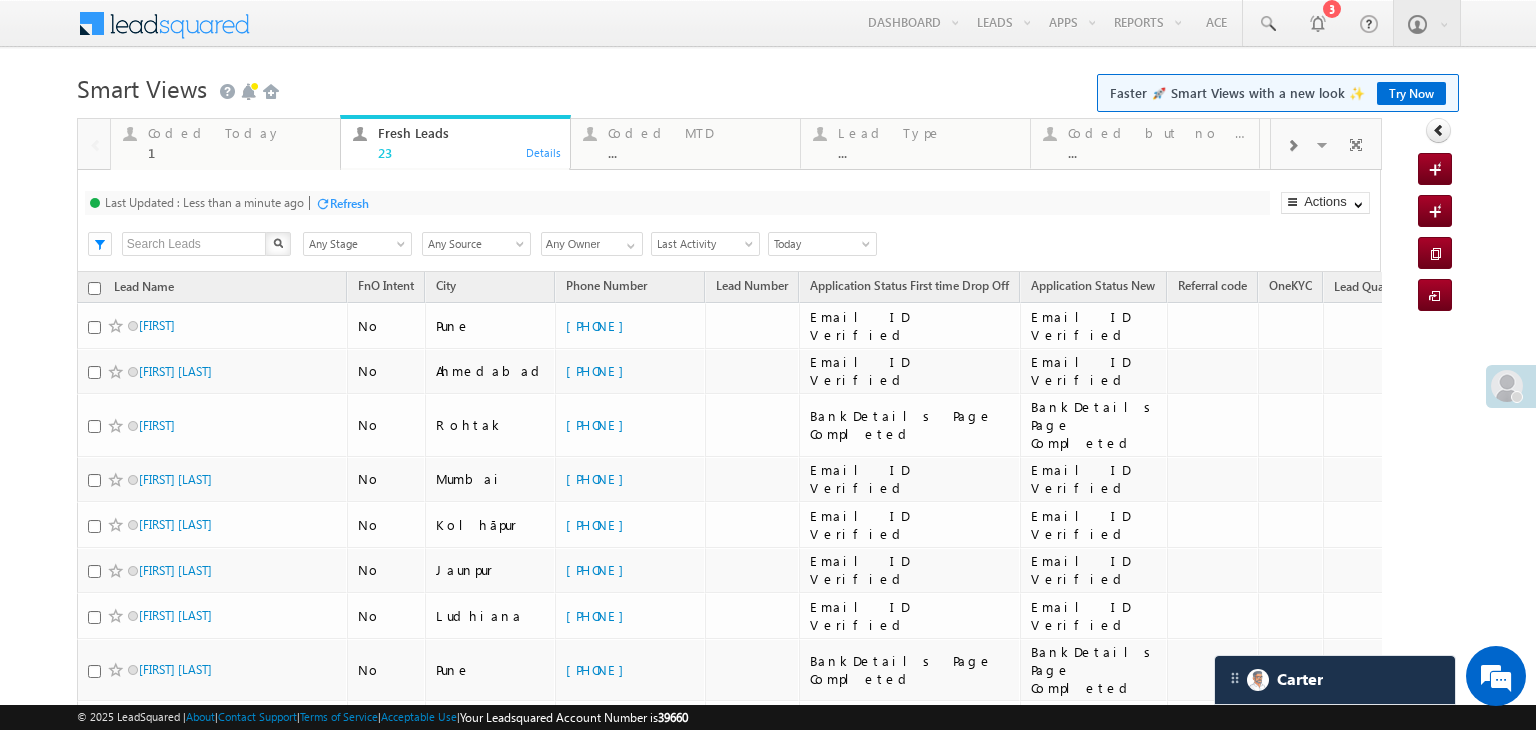 click on "Last Updated : Less than a minute ago Refresh Refreshing...
Search
X
Lead Stage
Any Stage Any Stage
Lead Source
Any Source Any Source
Owner
Any Owner Any Owner Any Owner
Date Range
Go 07/13/25 07/13/25 All Time
Custom
Yesterday
Today
Last Week
This Week
Last Month
This Month
Last Year
This Year
Last 7 Days
Last 30 Days
Today
Last Activity
Created On
Modified On
WA Last Message Timestamp
App Download Date
Assignment Date
Call back Date & Time
Call Back Requested Created At
Call Back Requested on
Campaign Date" at bounding box center [729, 221] 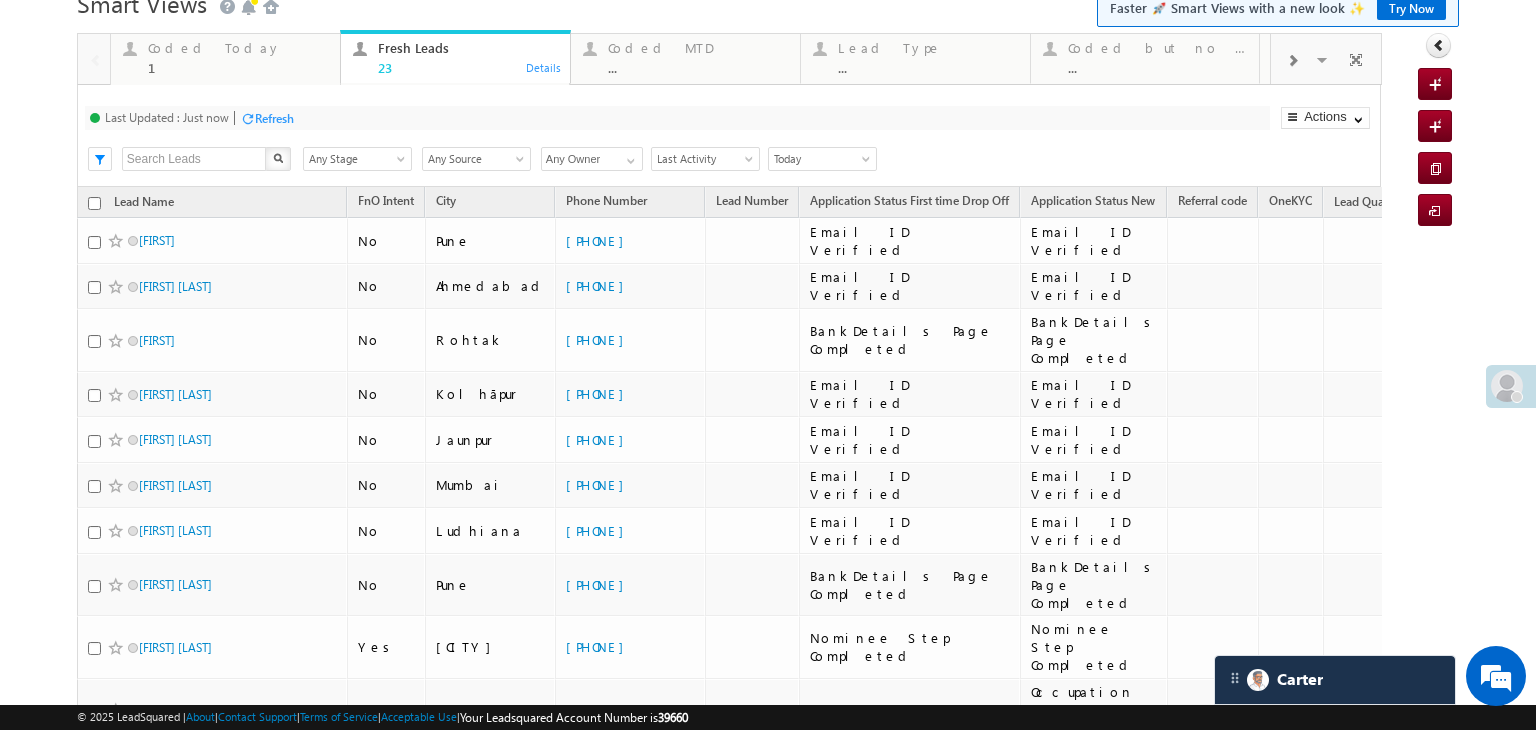 scroll, scrollTop: 0, scrollLeft: 0, axis: both 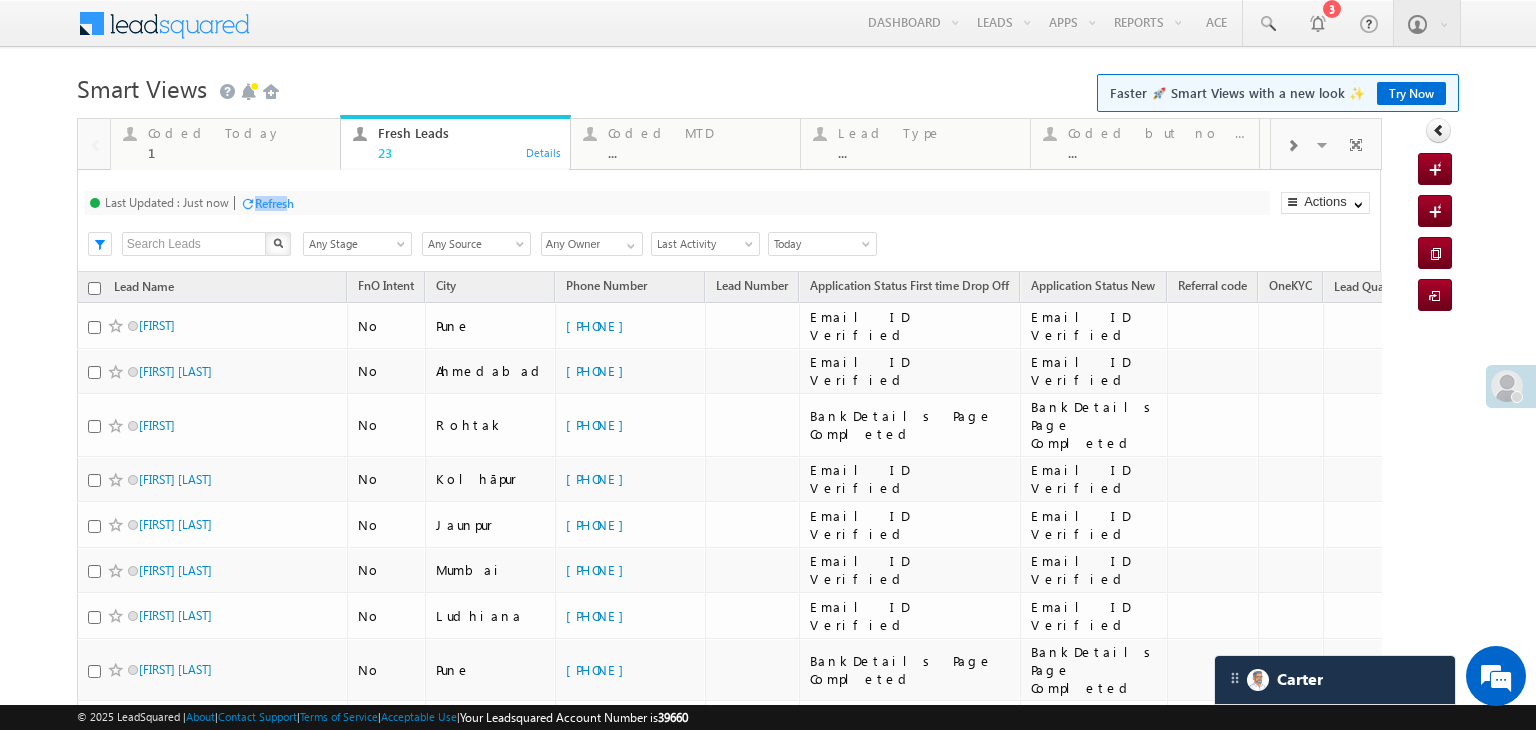 click on "Refresh" at bounding box center (274, 203) 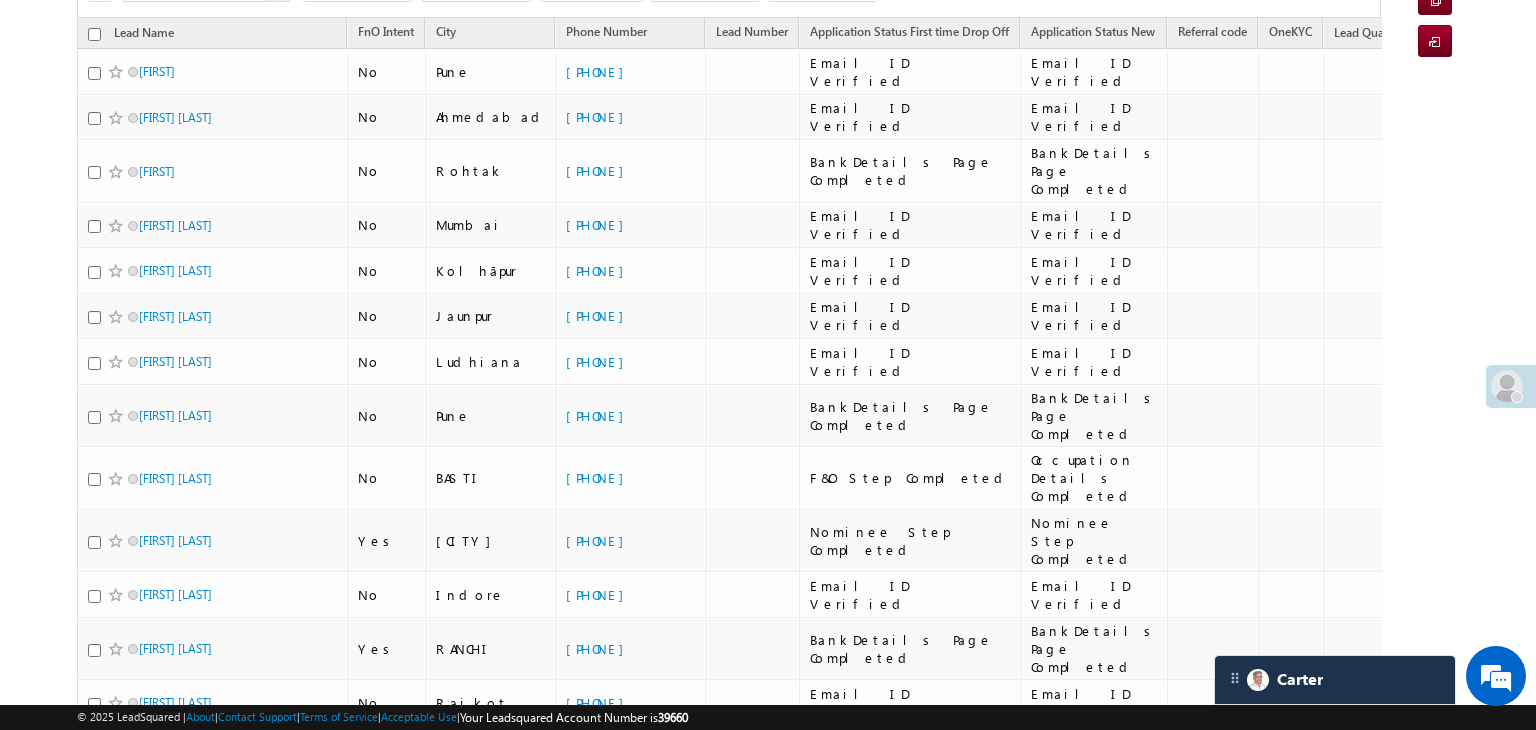 scroll, scrollTop: 0, scrollLeft: 0, axis: both 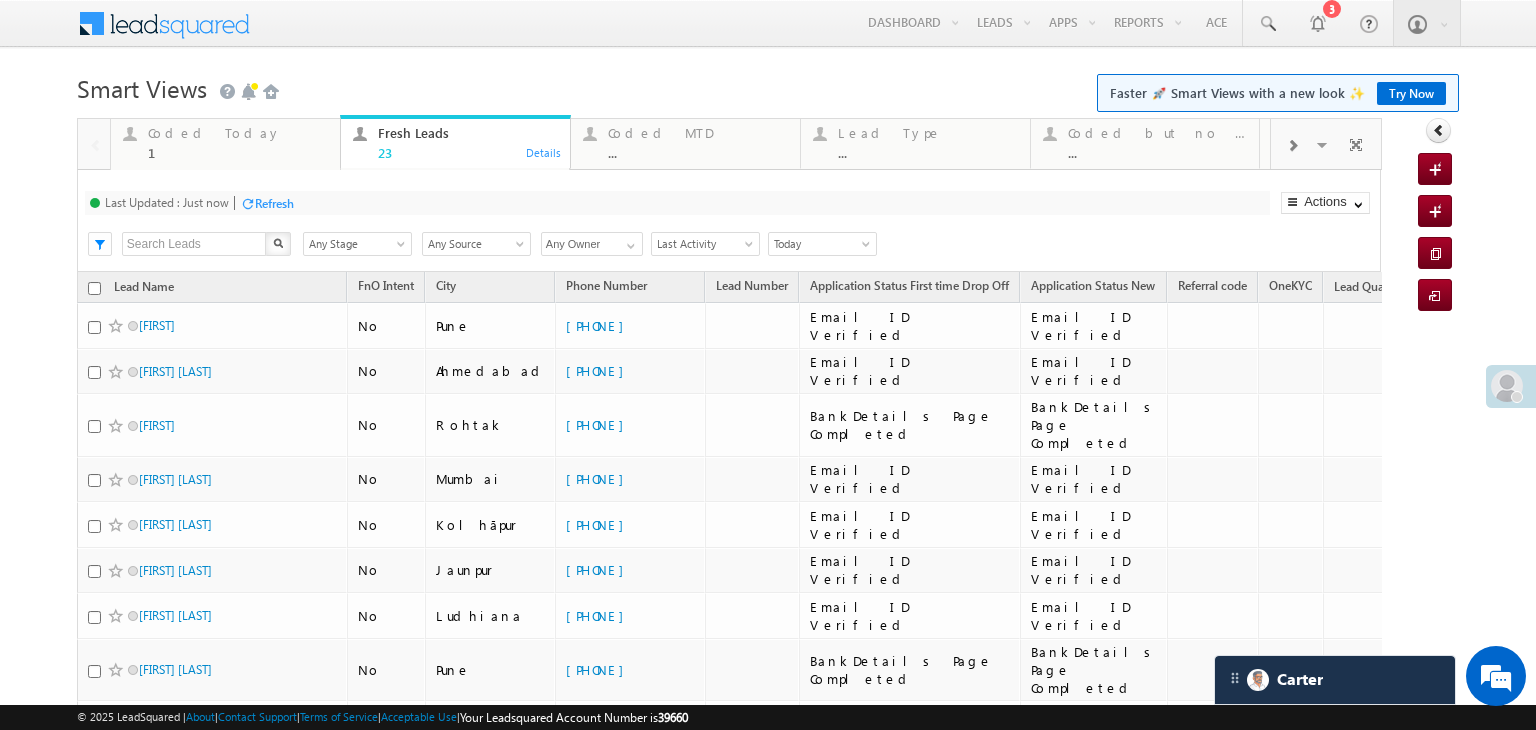 click on "Menu
Priya Rathore
priya .rath ore@a ngelb rokin g.com" at bounding box center [768, 815] 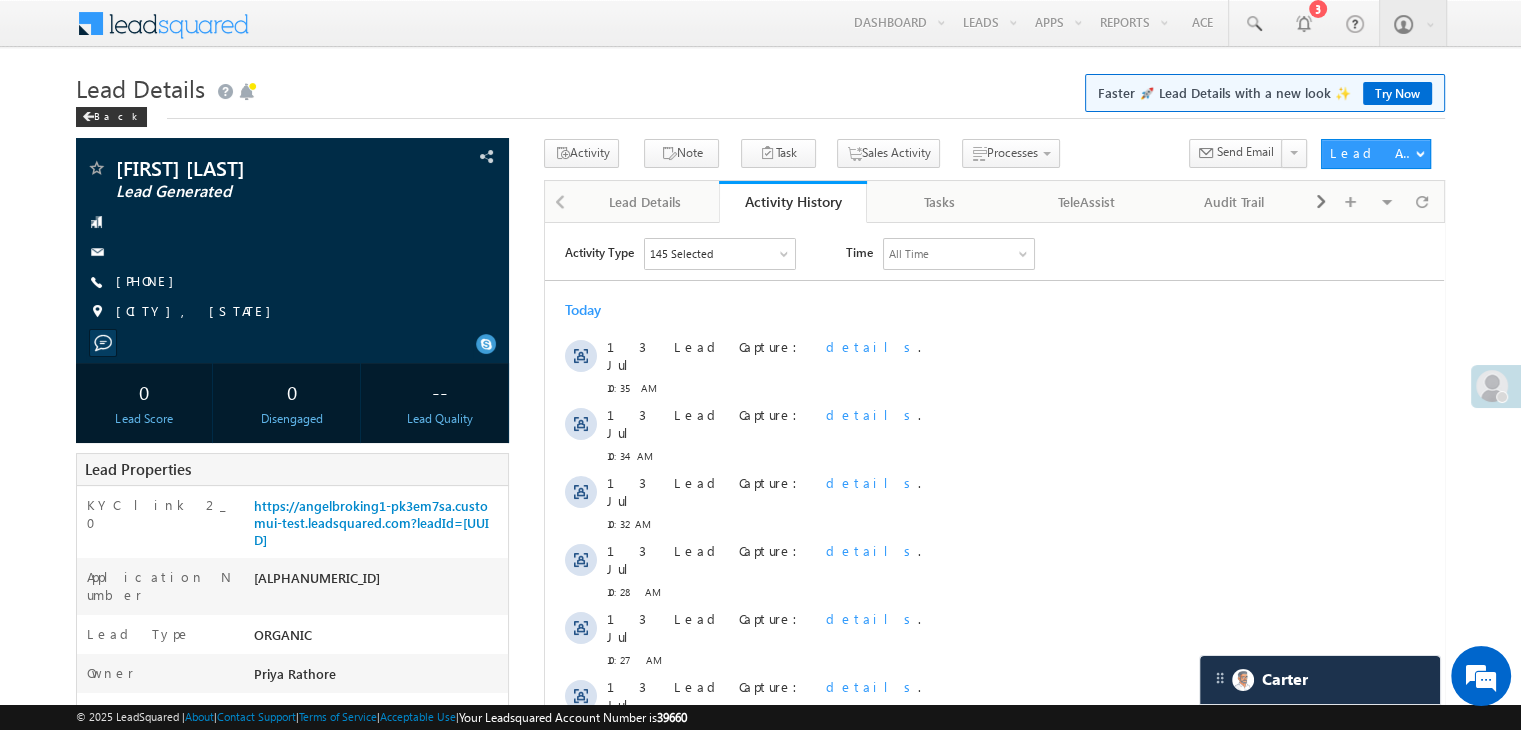 scroll, scrollTop: 0, scrollLeft: 0, axis: both 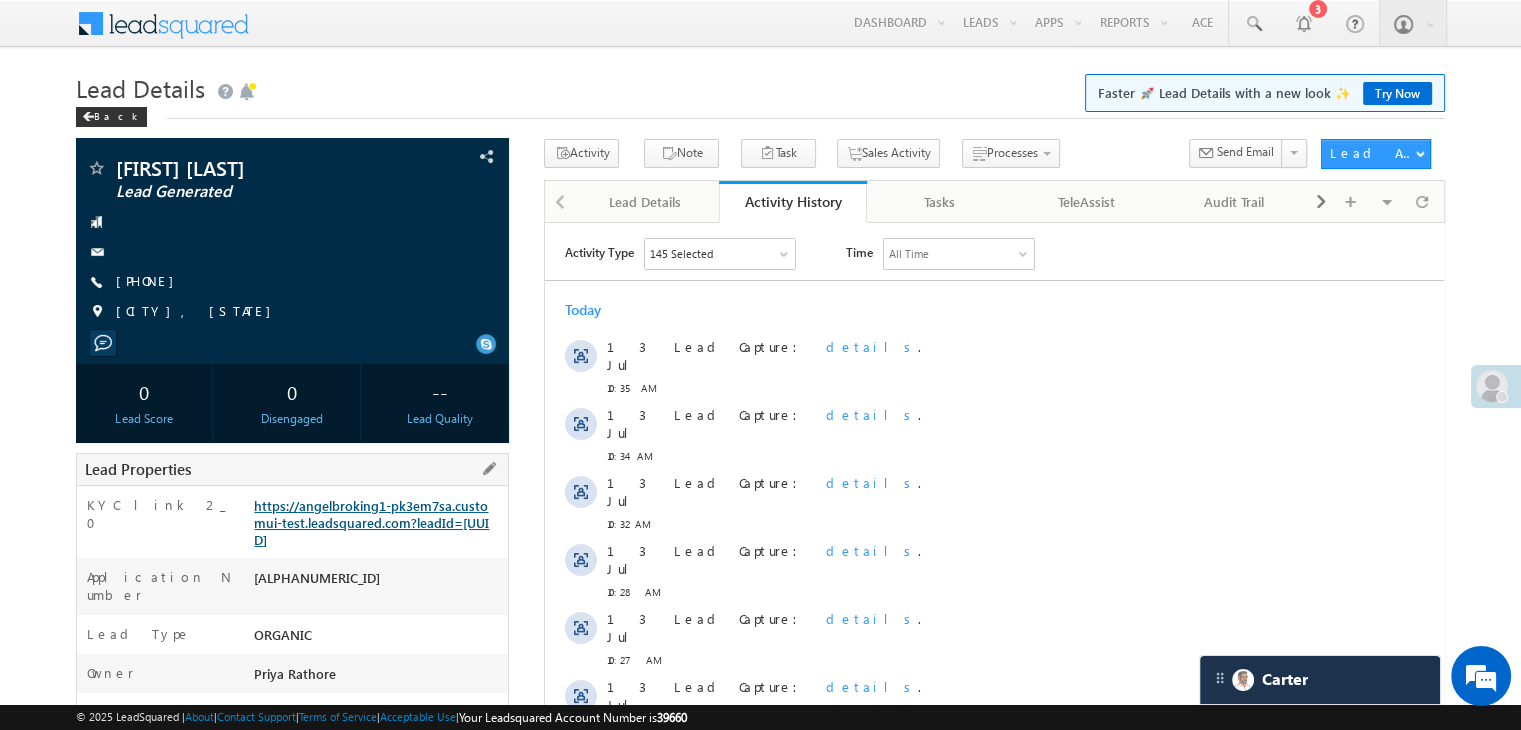 click on "https://angelbroking1-pk3em7sa.customui-test.leadsquared.com?leadId=b20827c2-bba8-4487-aa7d-3056c5753a13" at bounding box center (371, 522) 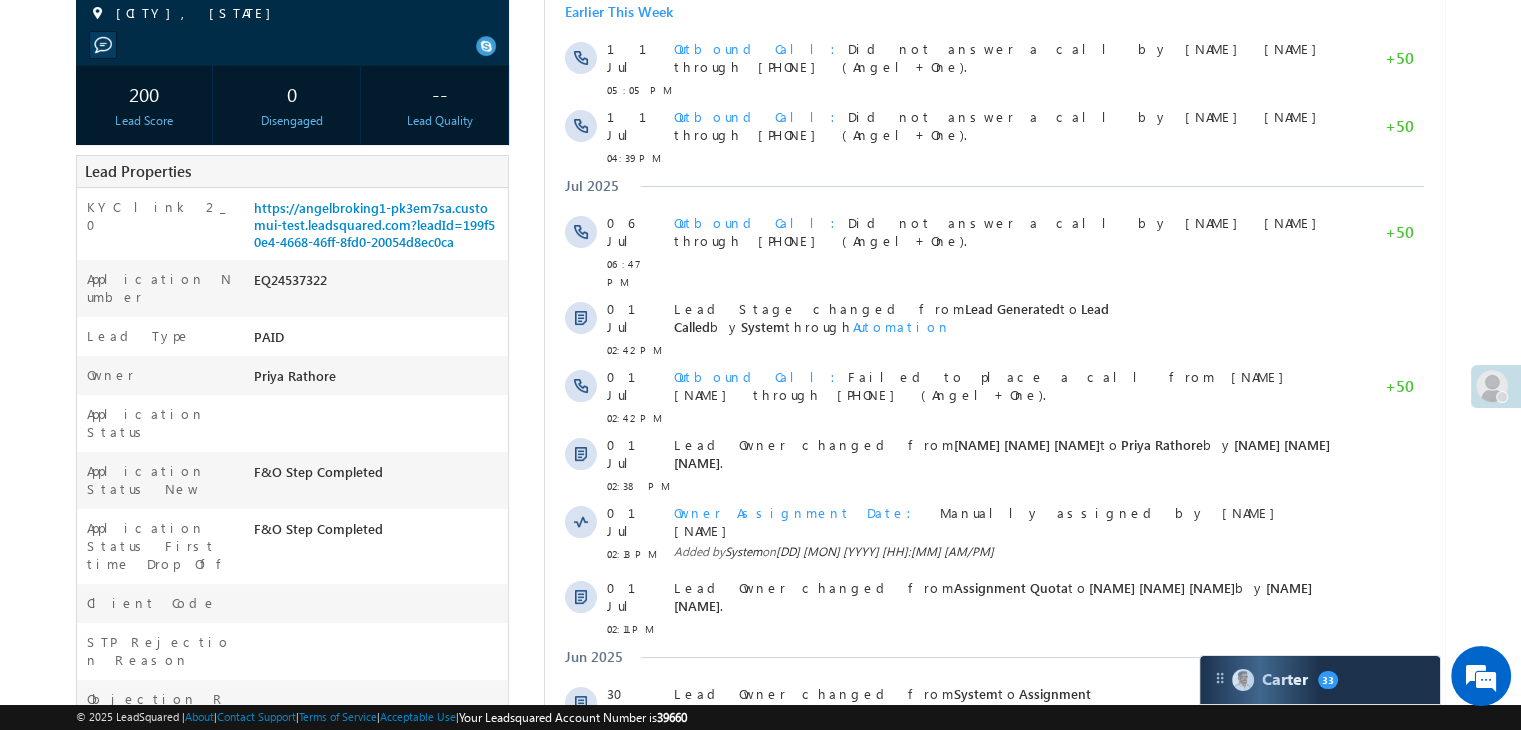 scroll, scrollTop: 0, scrollLeft: 0, axis: both 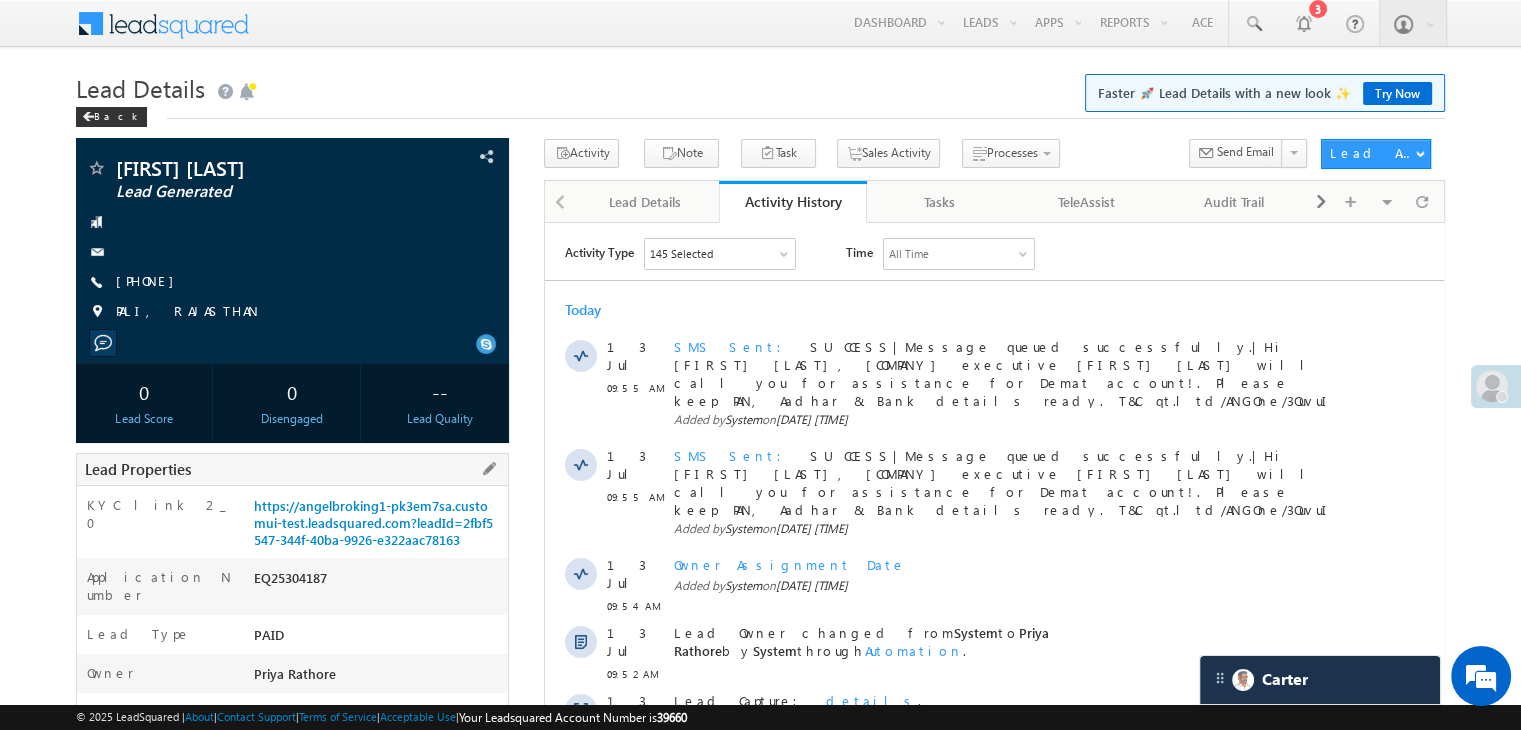 click on "Lead Properties" at bounding box center [292, 469] 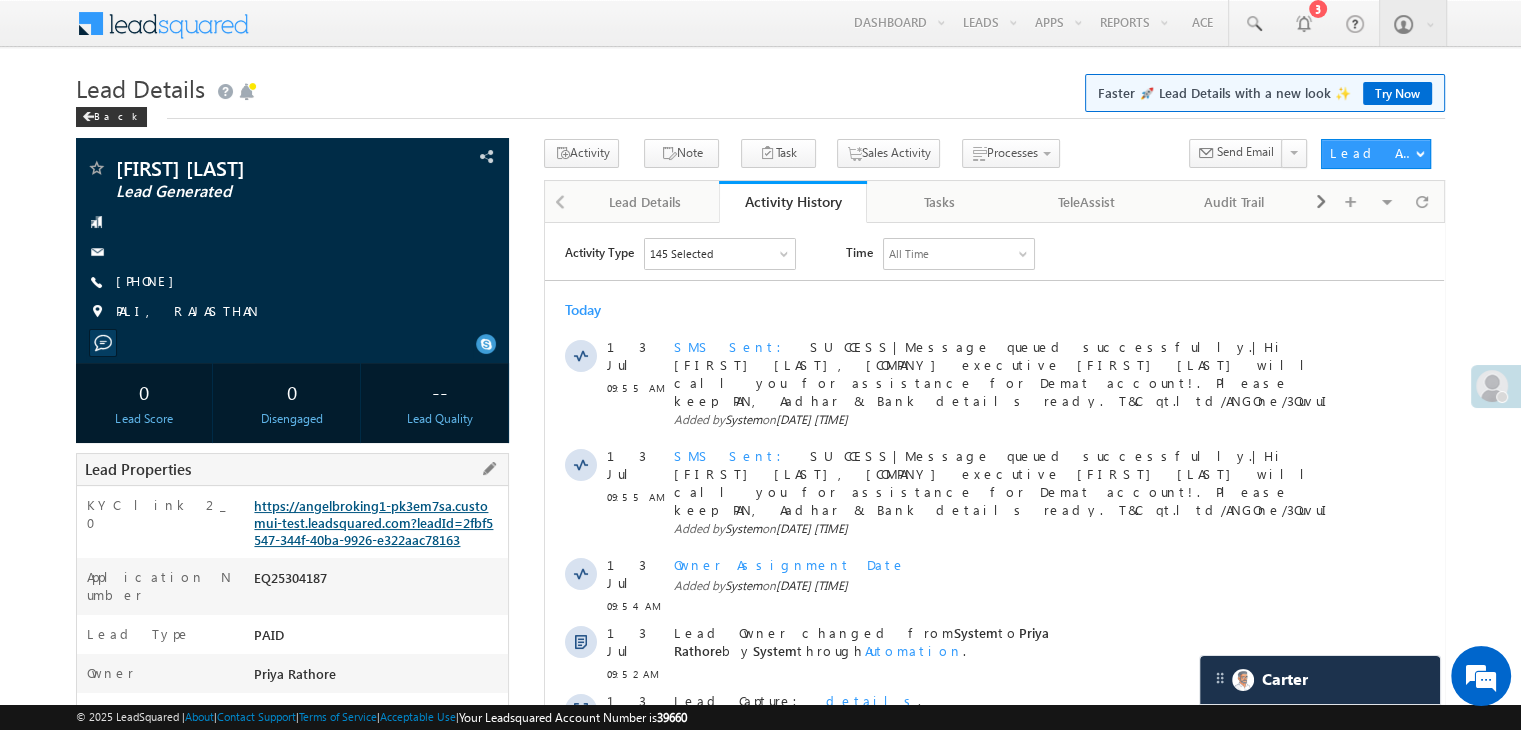 click on "https://angelbroking1-pk3em7sa.customui-test.leadsquared.com?leadId=2fbf5547-344f-40ba-9926-e322aac78163" at bounding box center (373, 522) 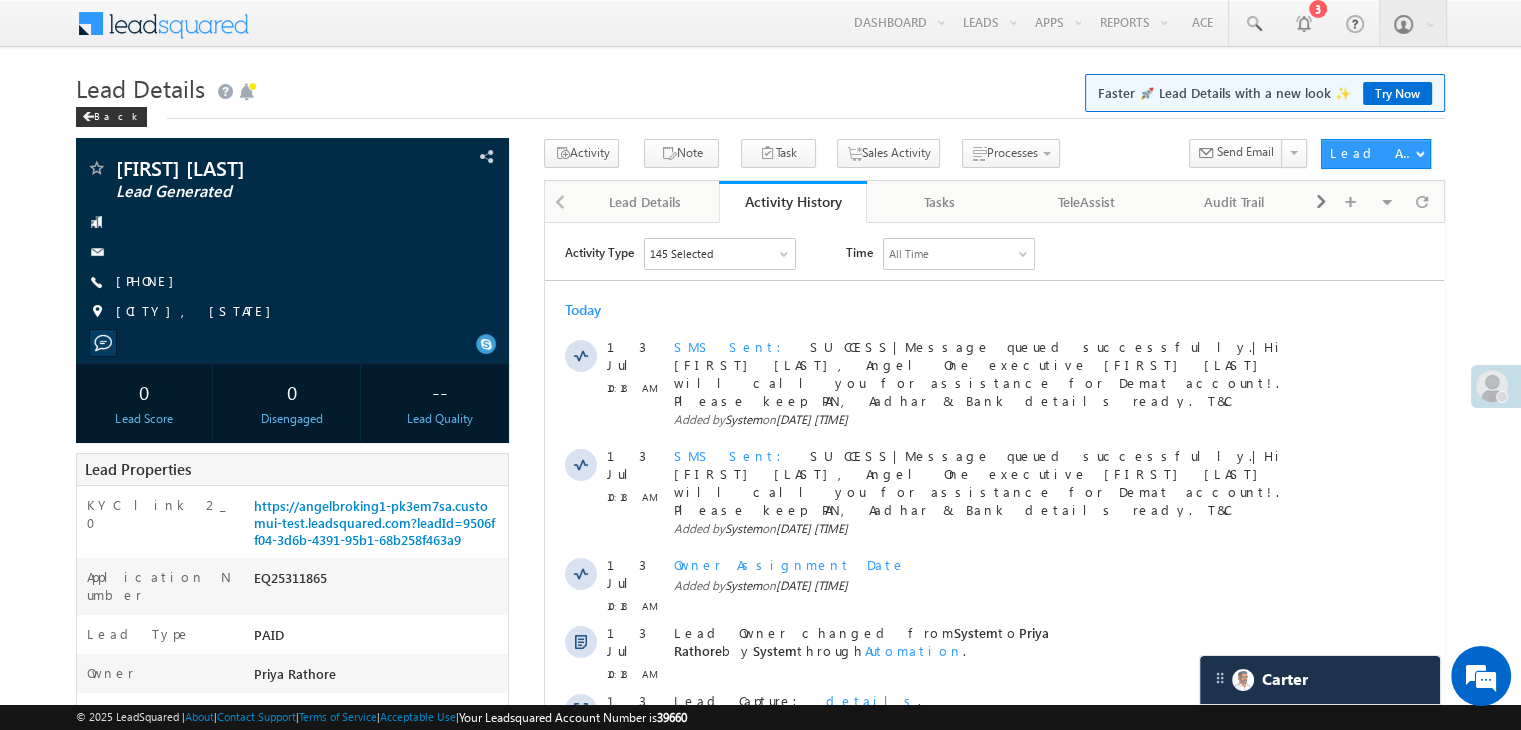scroll, scrollTop: 0, scrollLeft: 0, axis: both 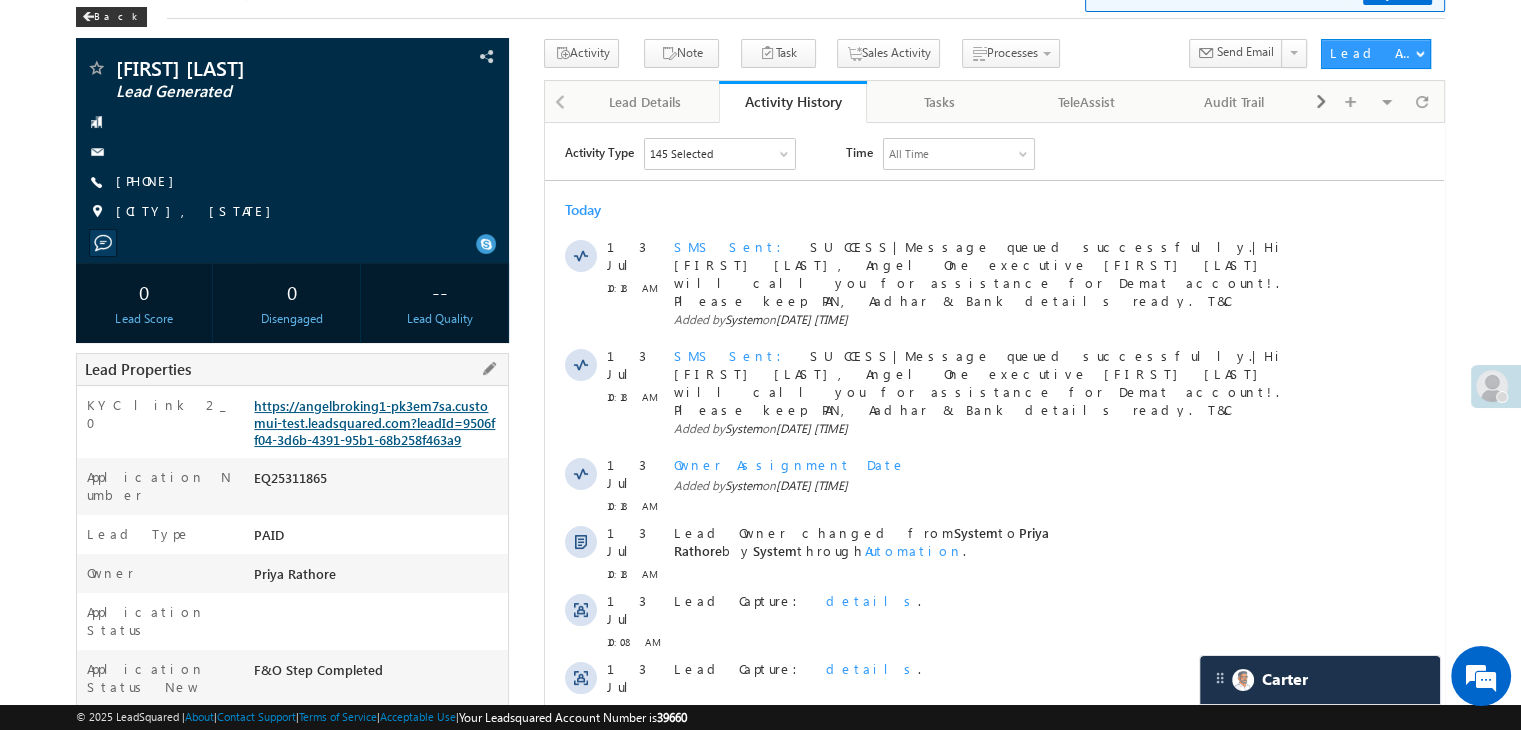 click on "https://angelbroking1-pk3em7sa.customui-test.leadsquared.com?leadId=9506ff04-3d6b-4391-95b1-68b258f463a9" at bounding box center [374, 422] 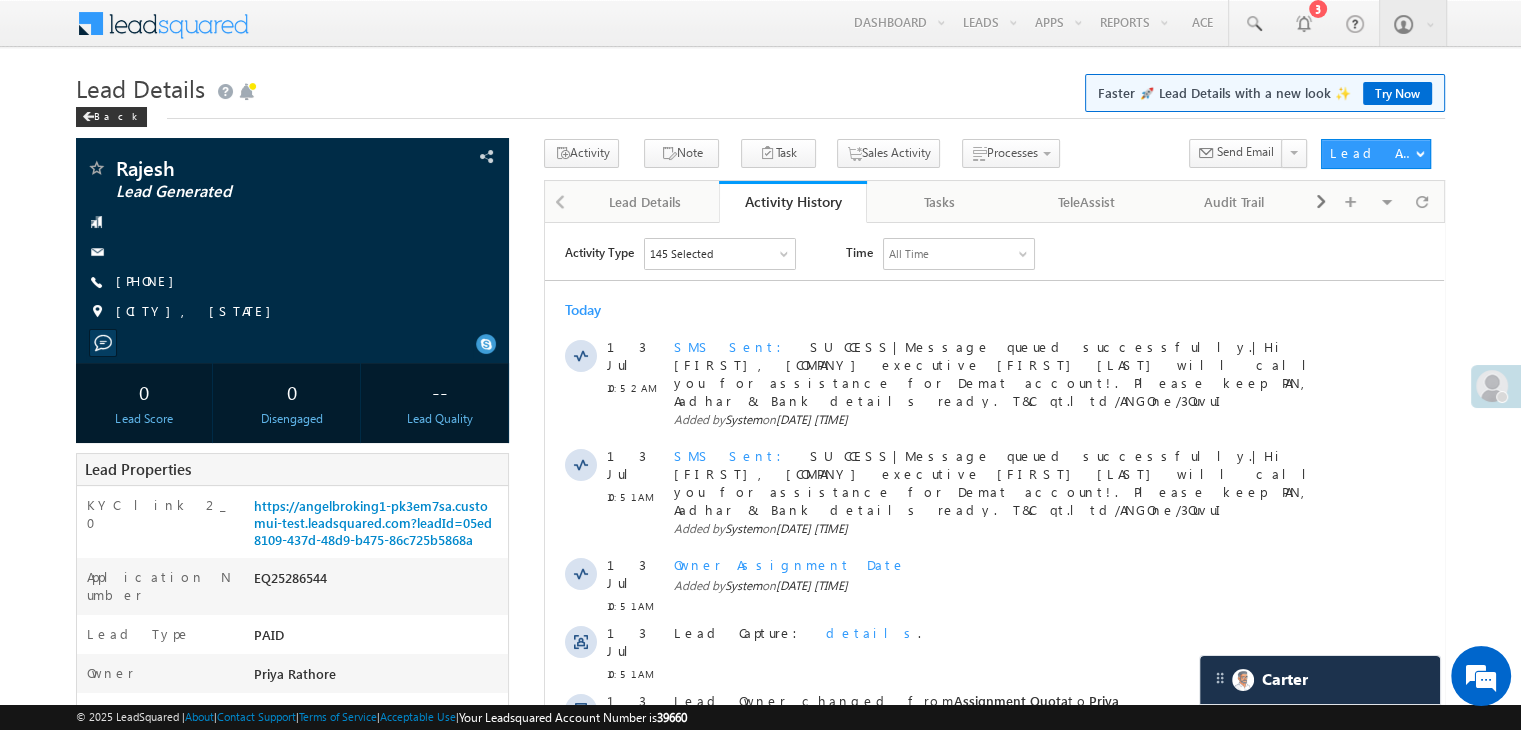 scroll, scrollTop: 0, scrollLeft: 0, axis: both 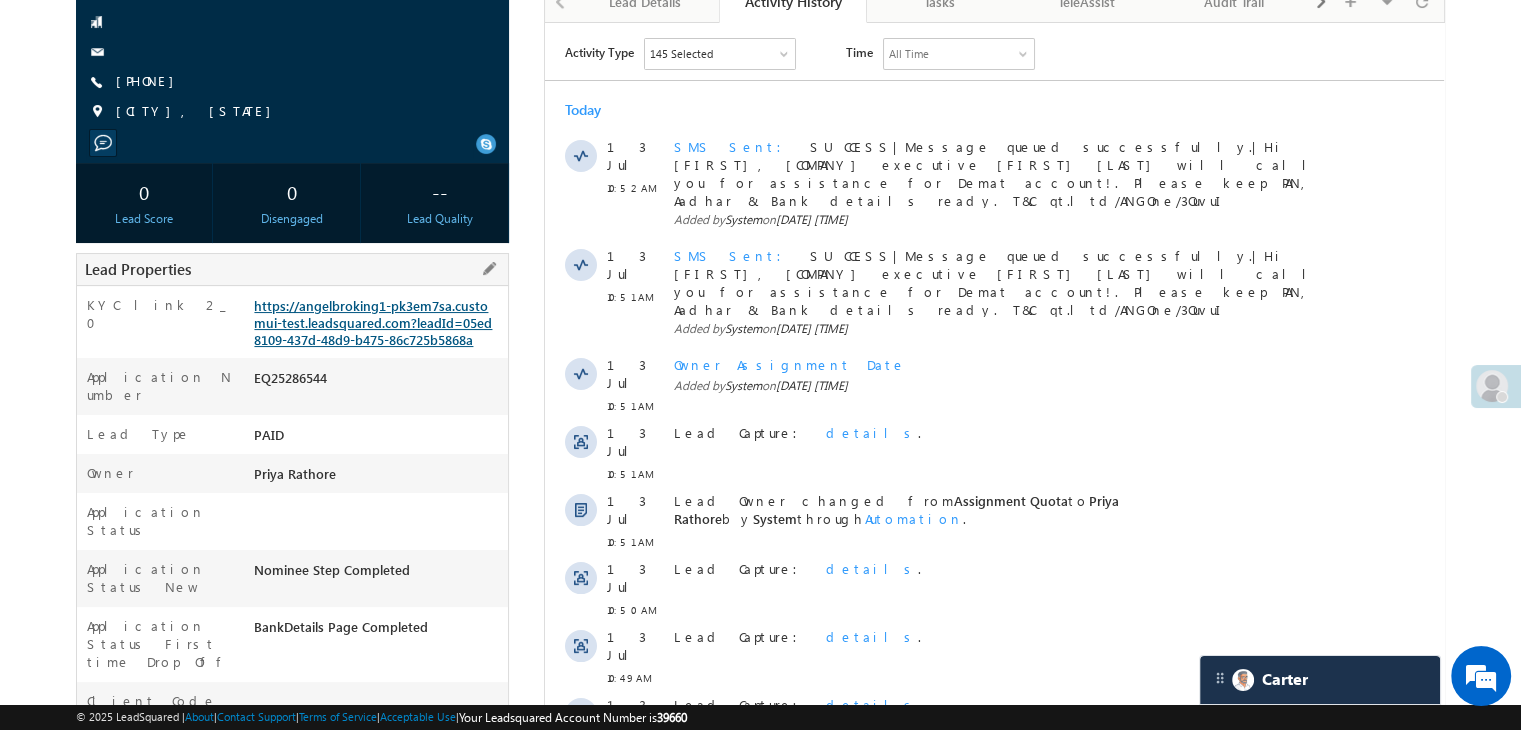 click on "https://angelbroking1-pk3em7sa.customui-test.leadsquared.com?leadId=05ed8109-437d-48d9-b475-86c725b5868a" at bounding box center (373, 322) 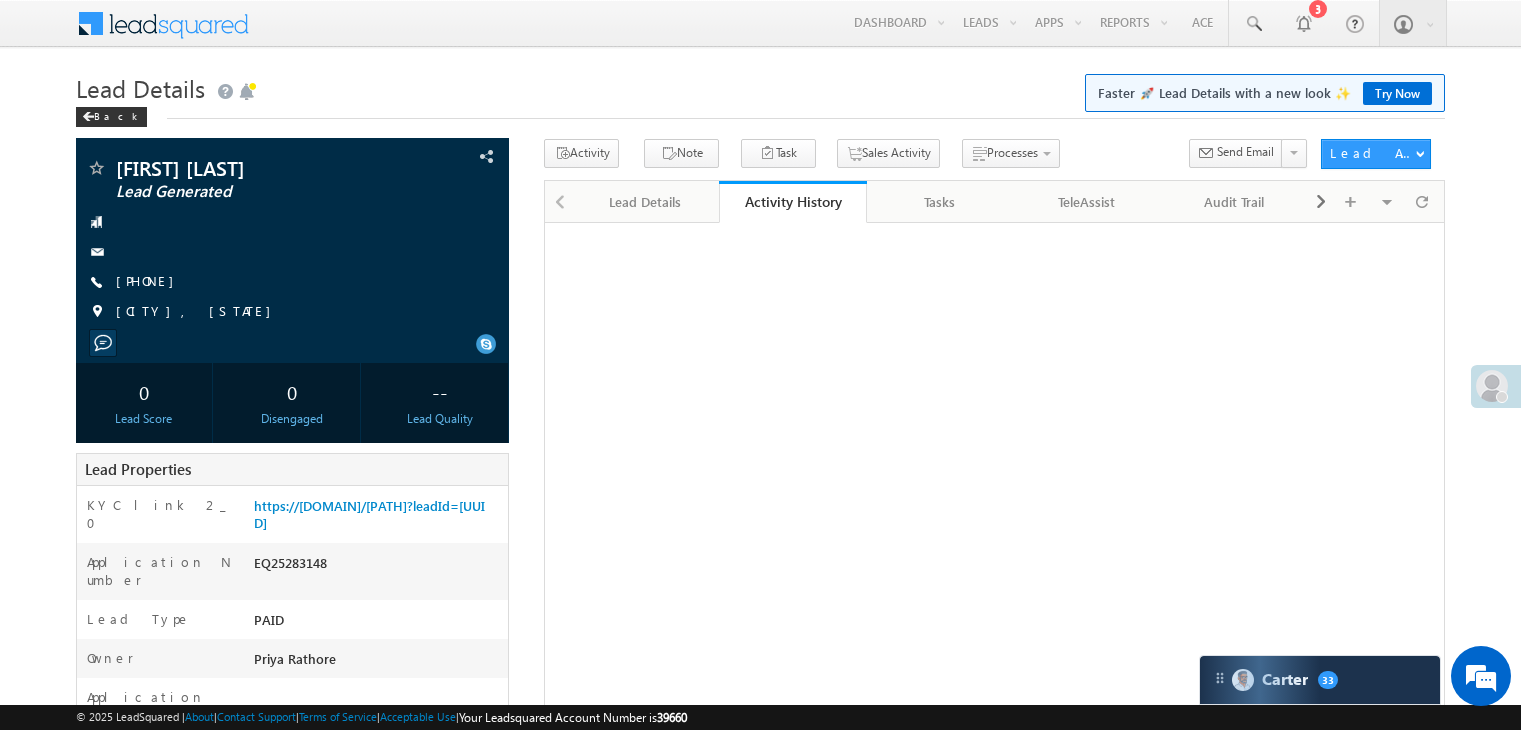 scroll, scrollTop: 0, scrollLeft: 0, axis: both 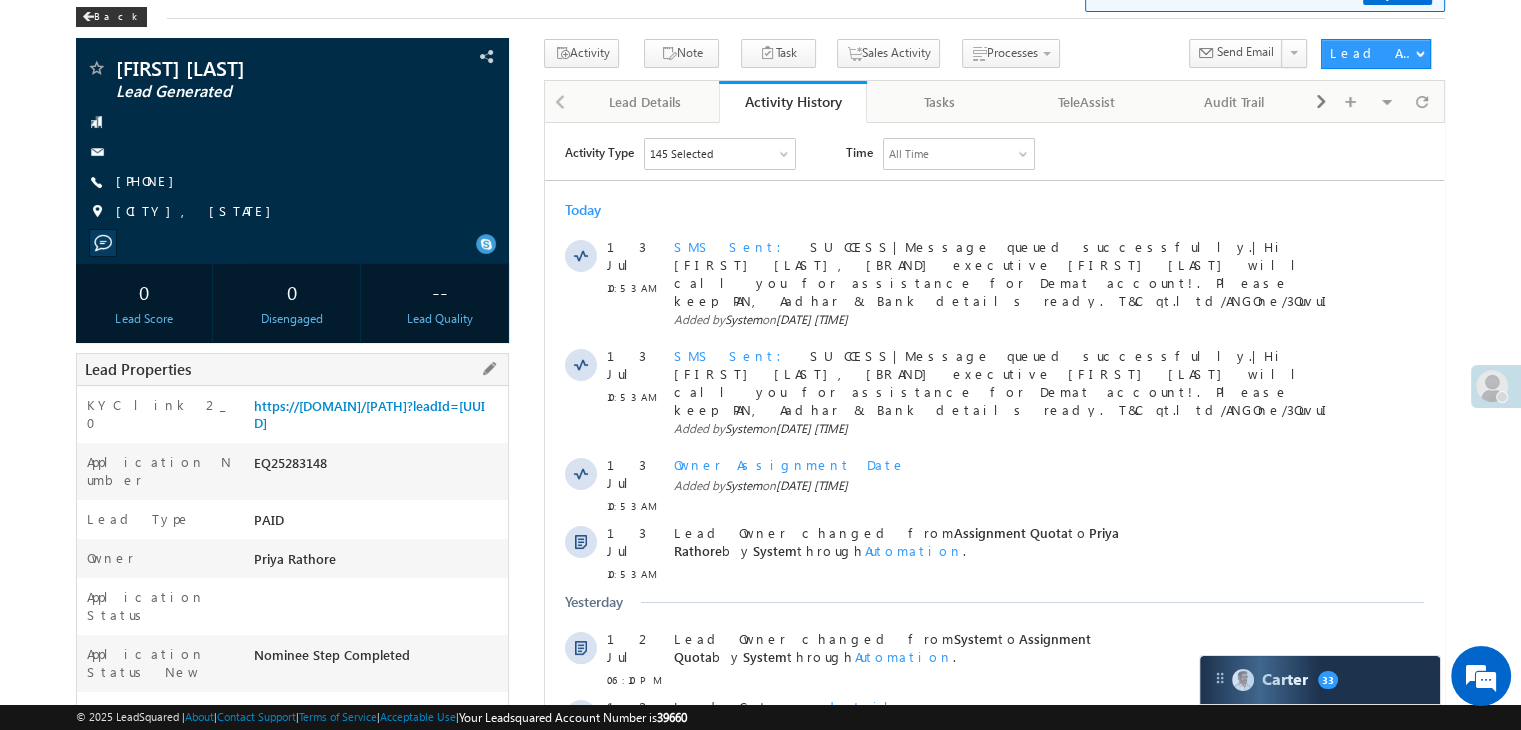 click on "EQ25283148" at bounding box center (378, 467) 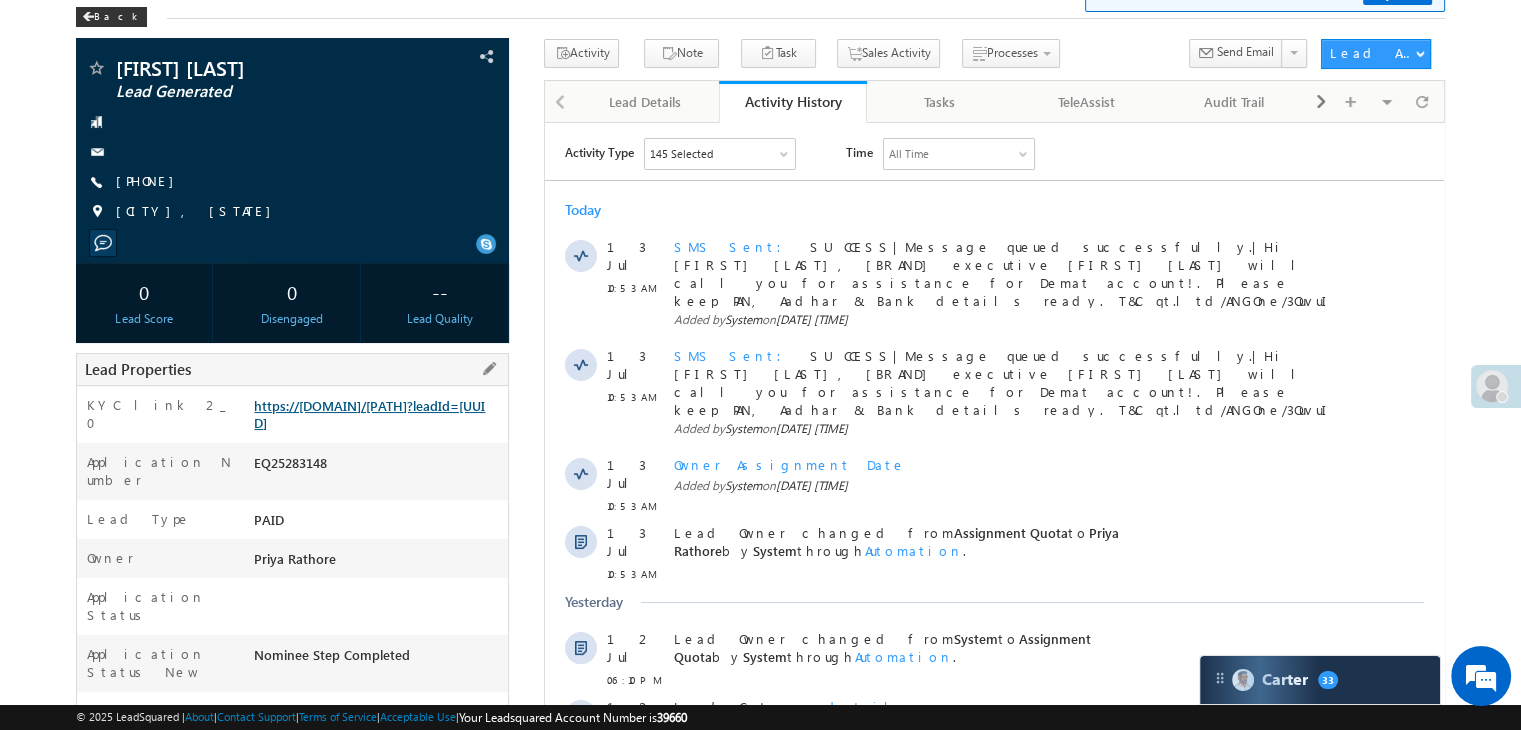 click on "https://angelbroking1-pk3em7sa.customui-test.leadsquared.com?leadId=4a59cea8-22d6-4568-92be-ce114286d22a" at bounding box center (369, 414) 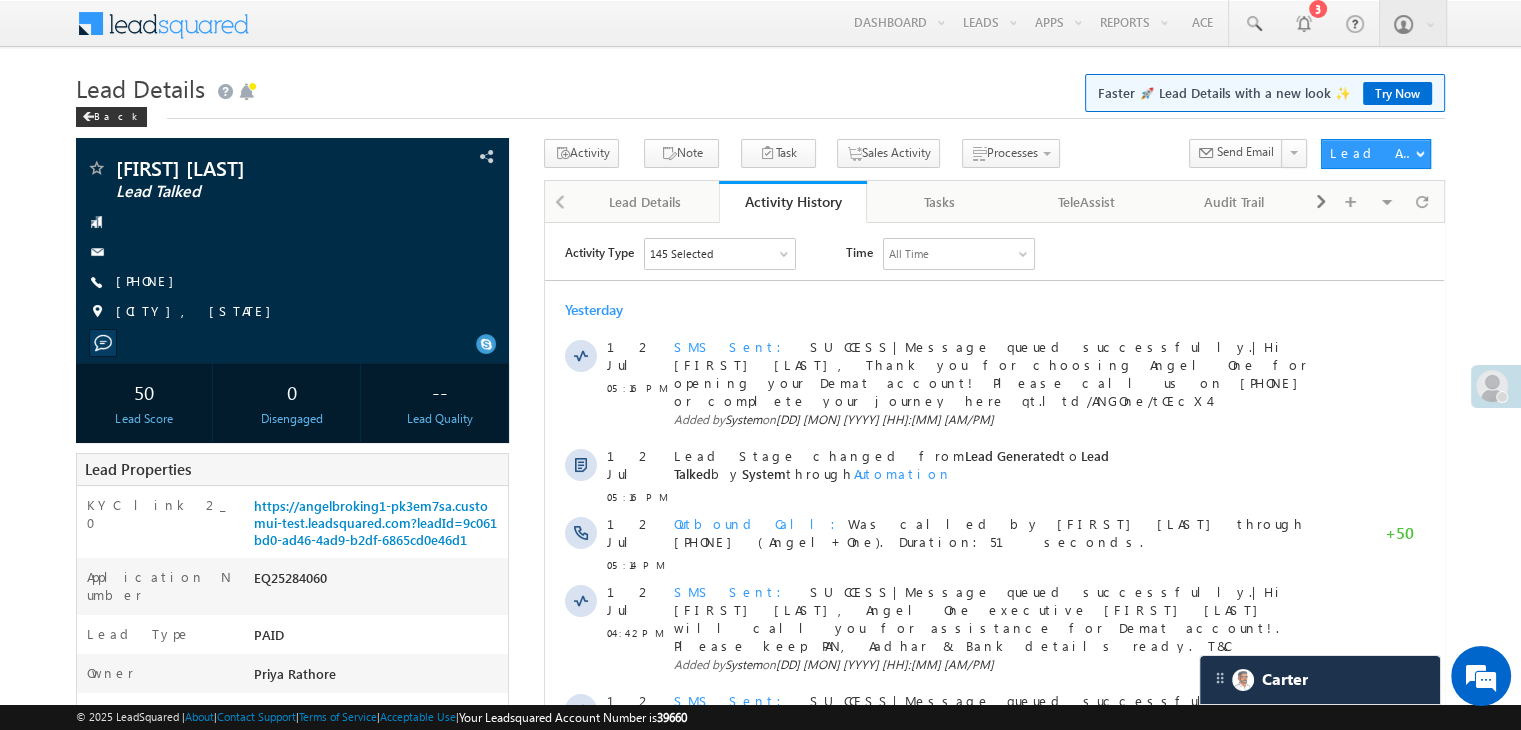 scroll, scrollTop: 0, scrollLeft: 0, axis: both 